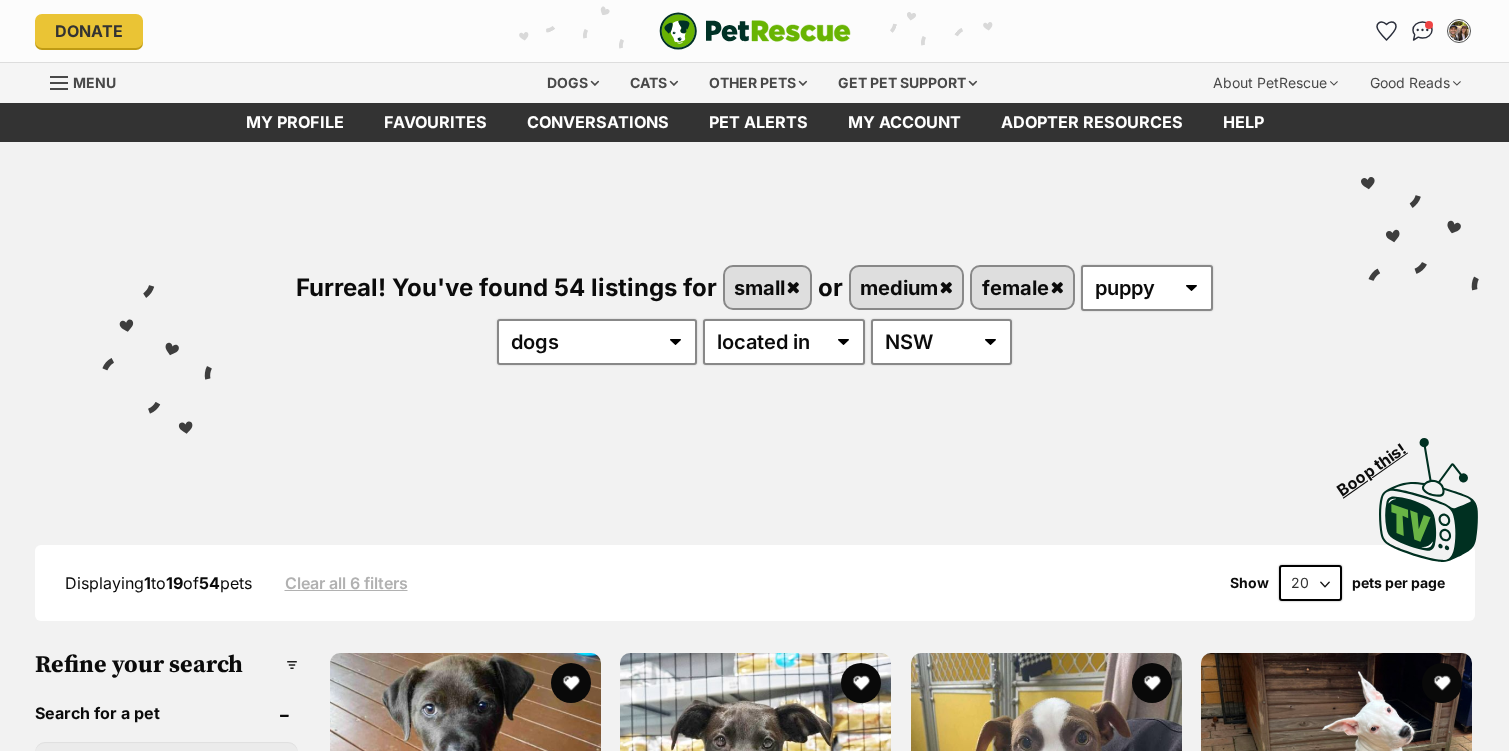 scroll, scrollTop: 0, scrollLeft: 0, axis: both 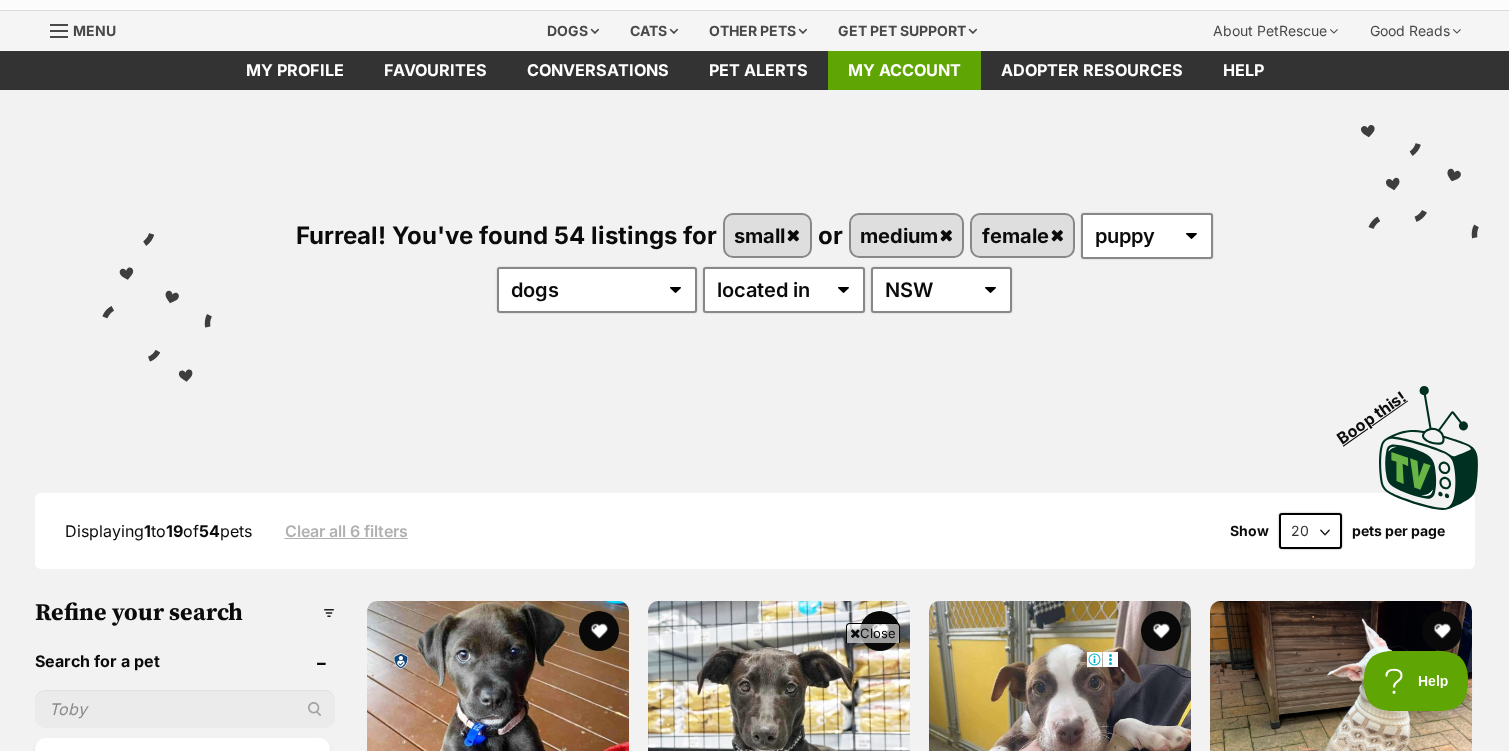 click on "My account" at bounding box center (904, 70) 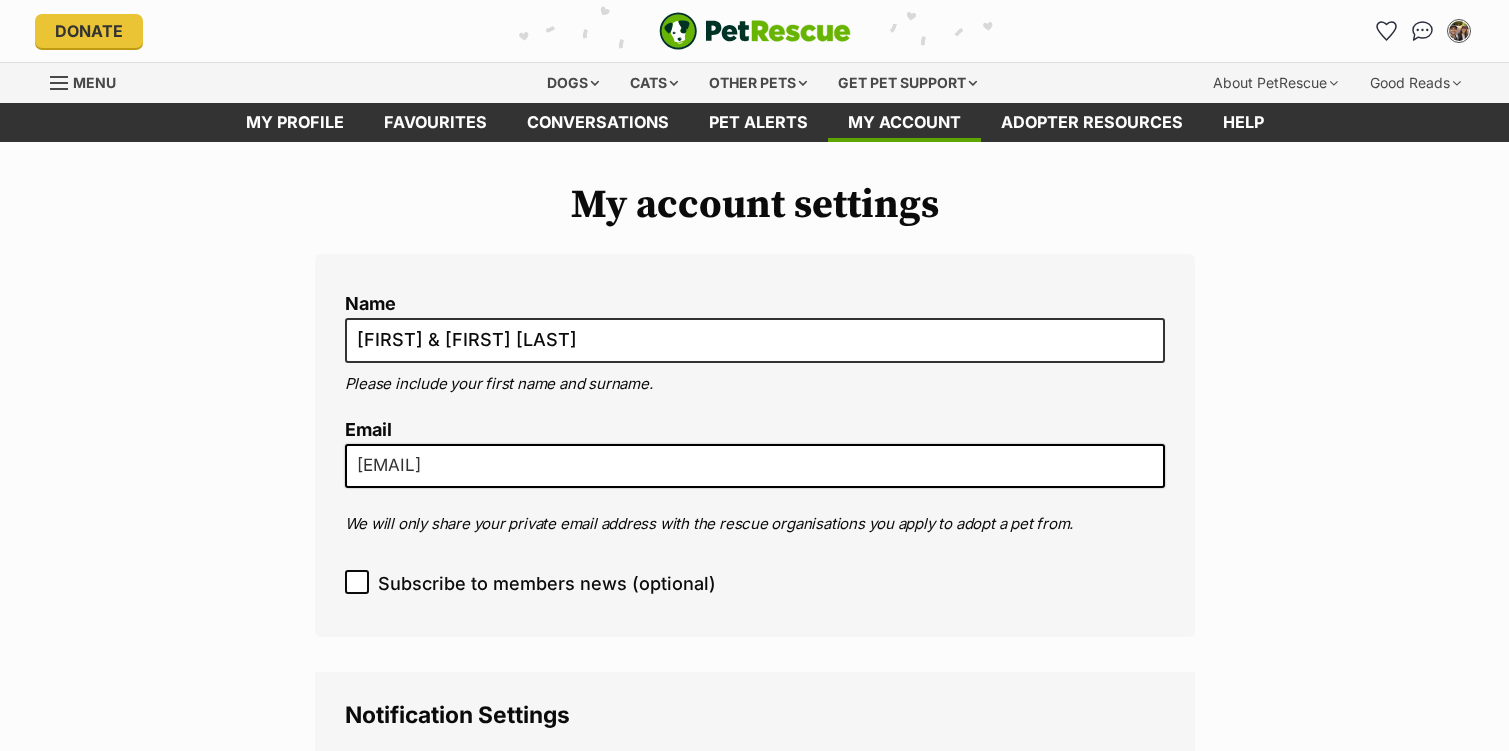 scroll, scrollTop: 0, scrollLeft: 0, axis: both 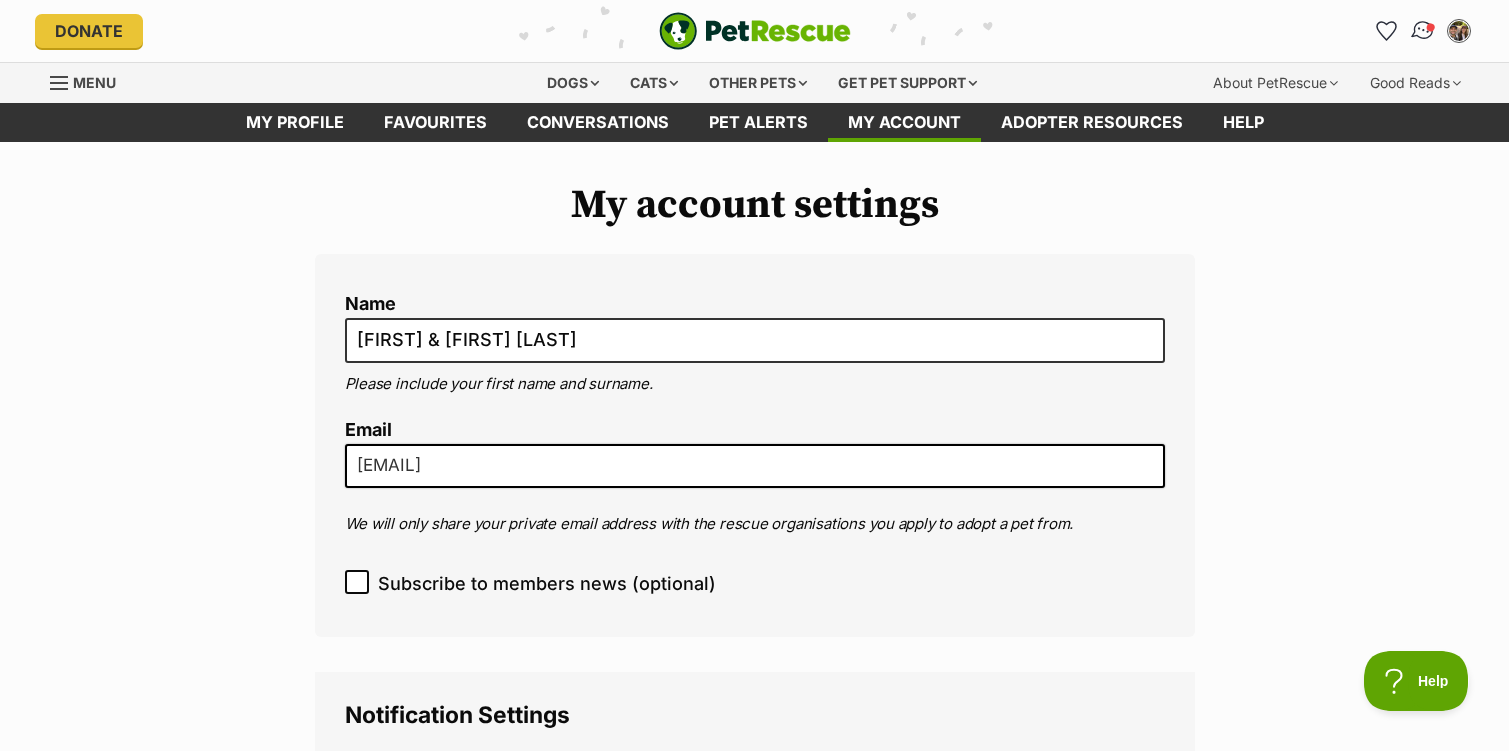 click at bounding box center (1422, 31) 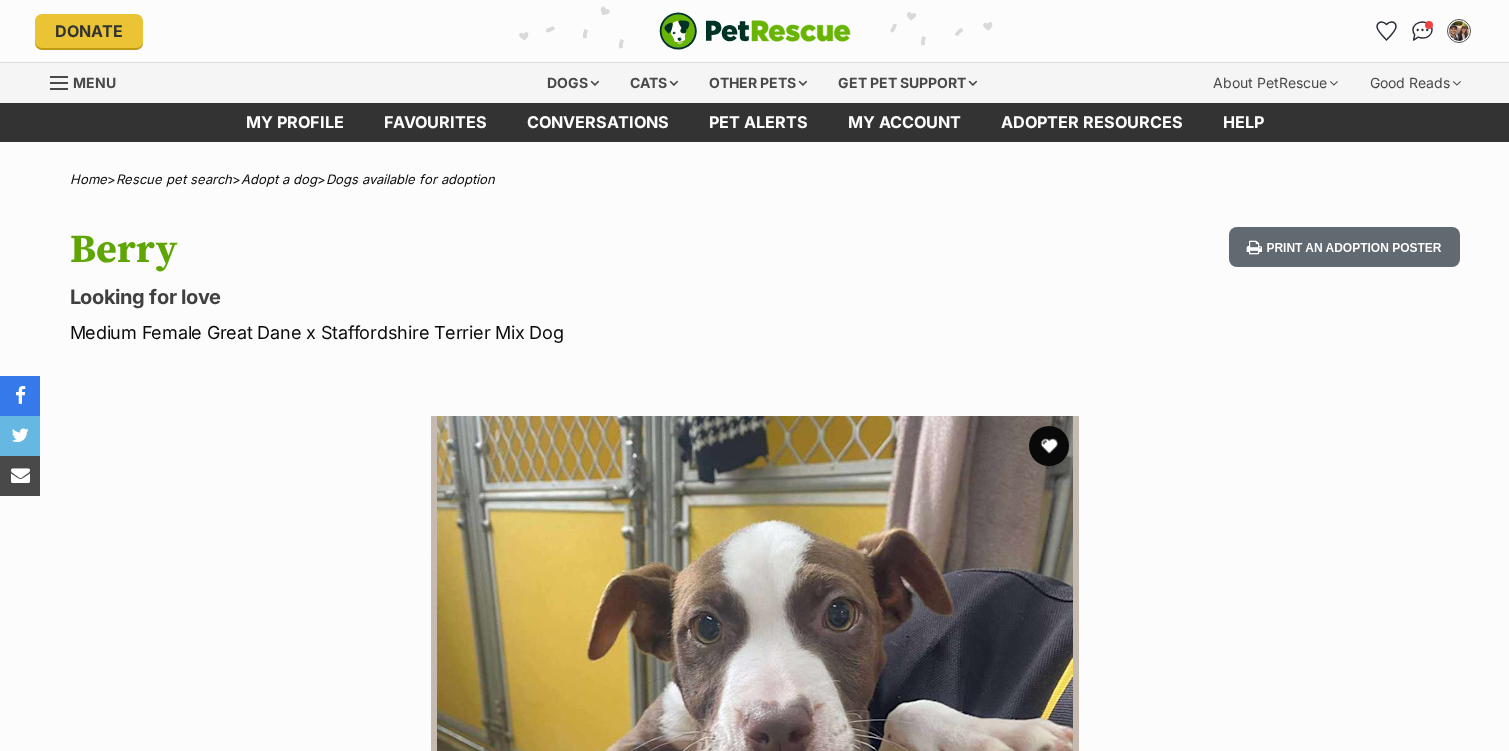 scroll, scrollTop: 0, scrollLeft: 0, axis: both 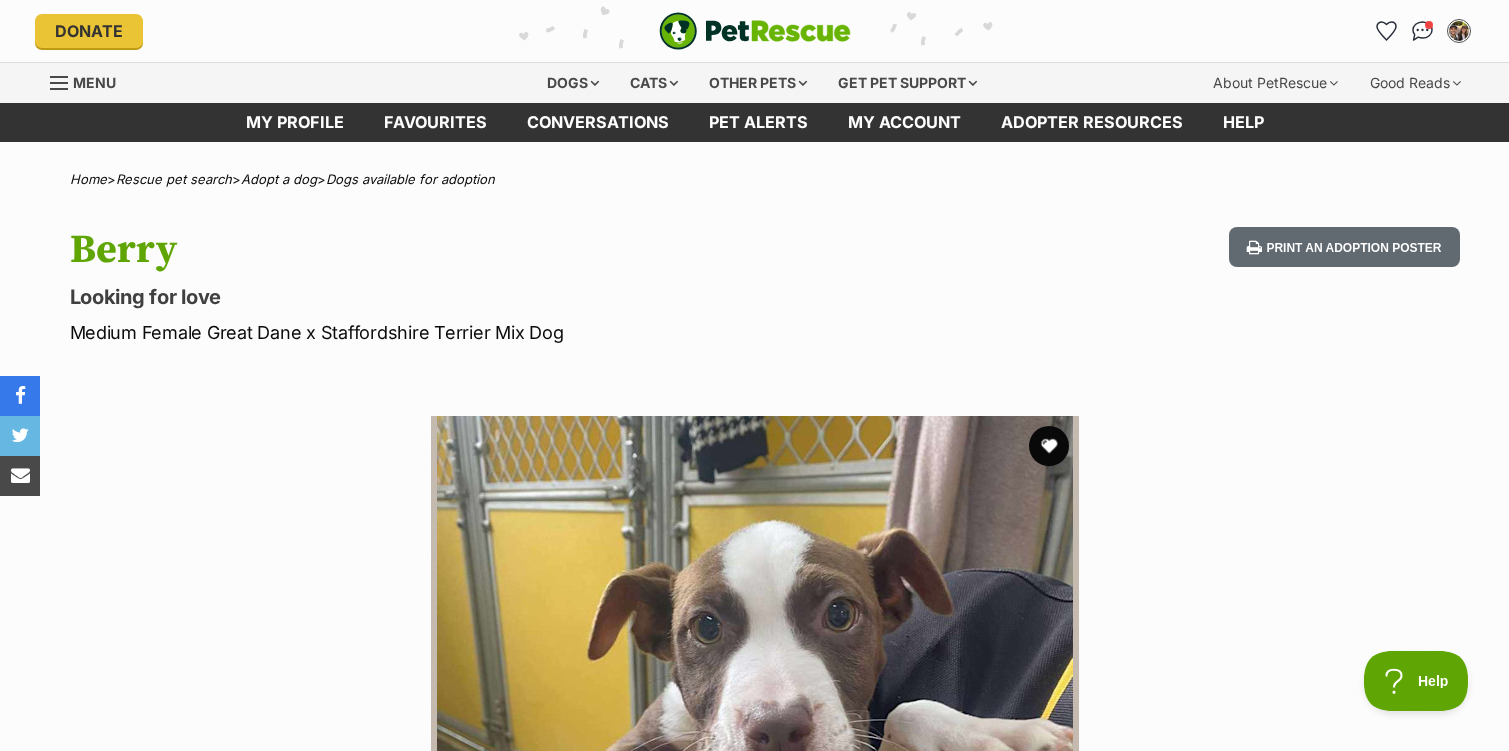 drag, startPoint x: 207, startPoint y: 328, endPoint x: 556, endPoint y: 330, distance: 349.00574 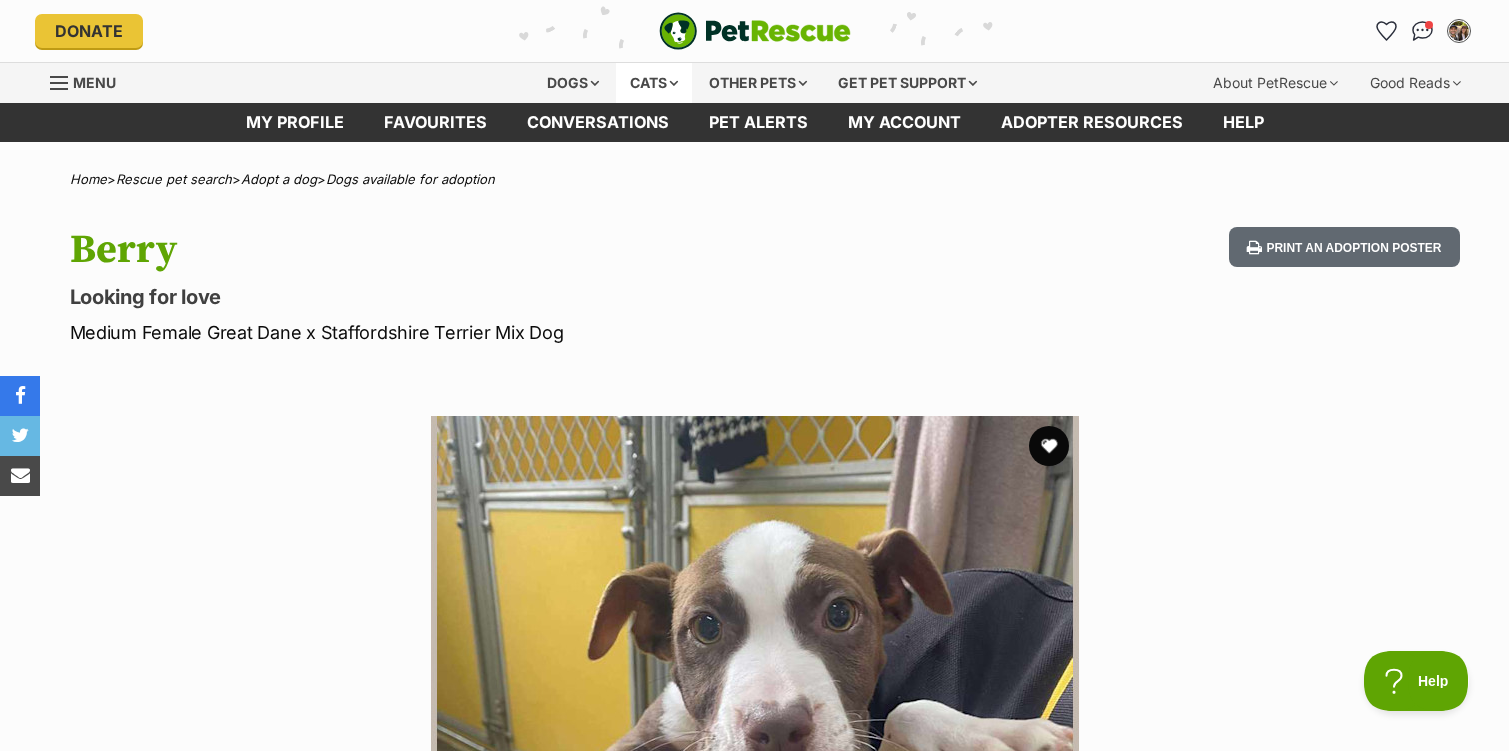 scroll, scrollTop: 0, scrollLeft: 0, axis: both 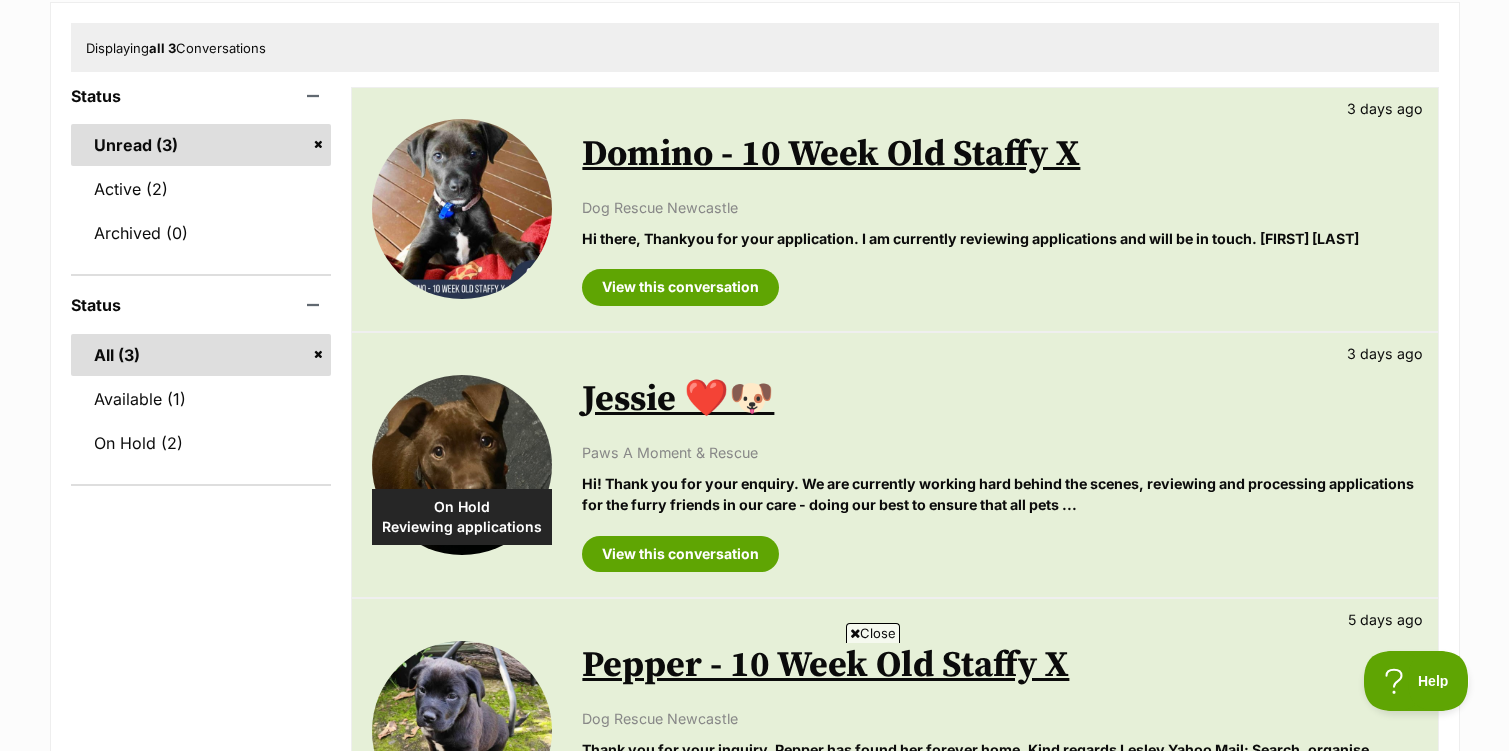 click on "Hi there,
Thankyou for your application. I am currently reviewing applications and will be in touch.
Rebecca Jardine" at bounding box center (999, 238) 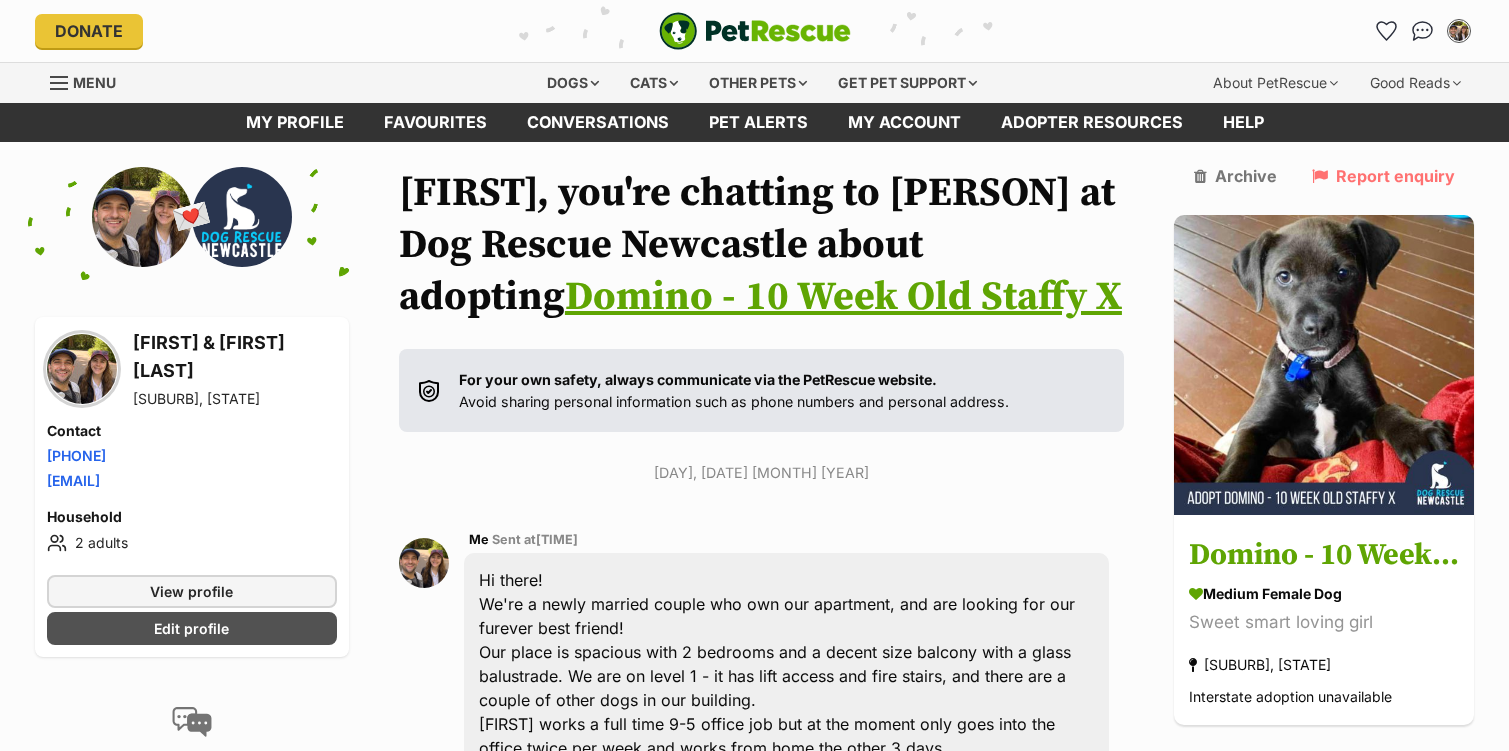 scroll, scrollTop: 0, scrollLeft: 0, axis: both 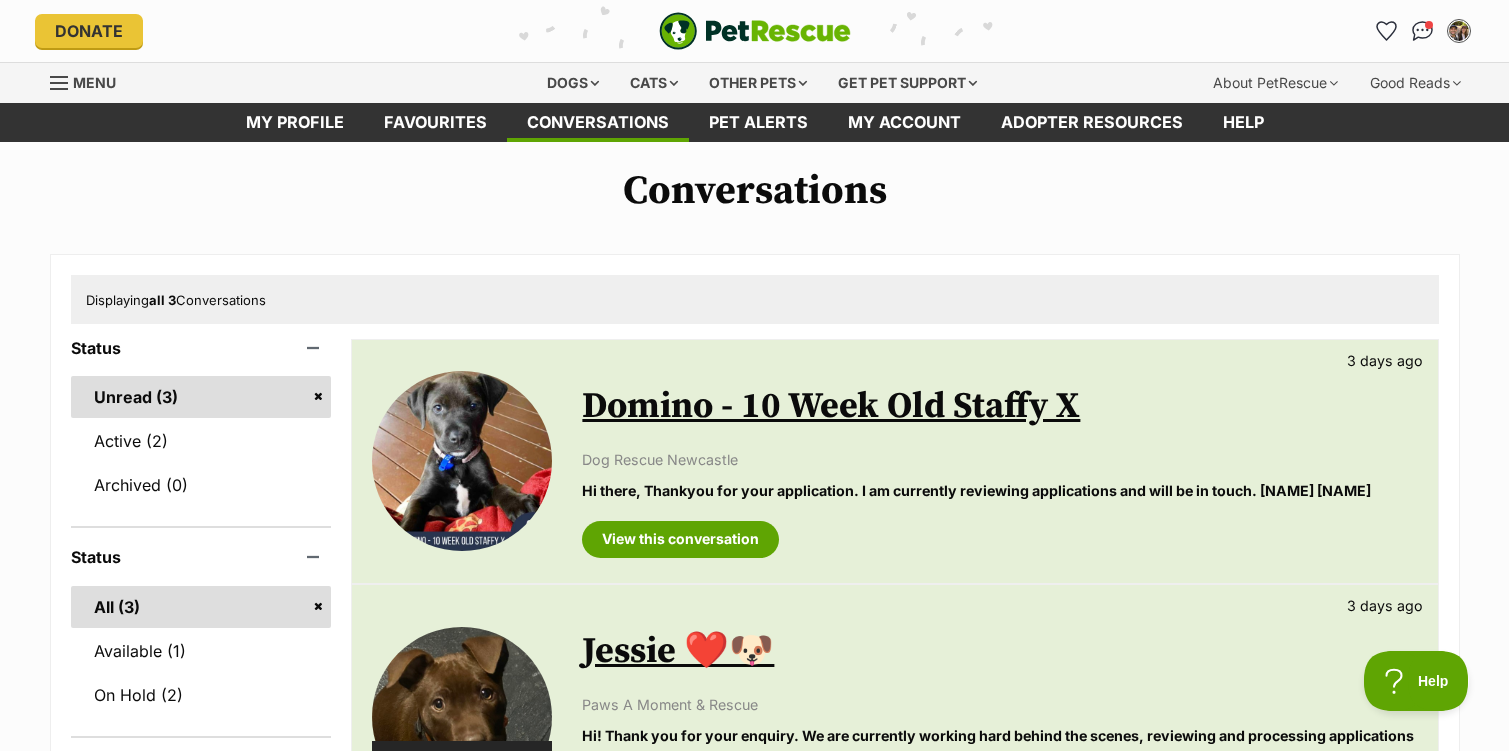click on "Unread (3)" at bounding box center (201, 397) 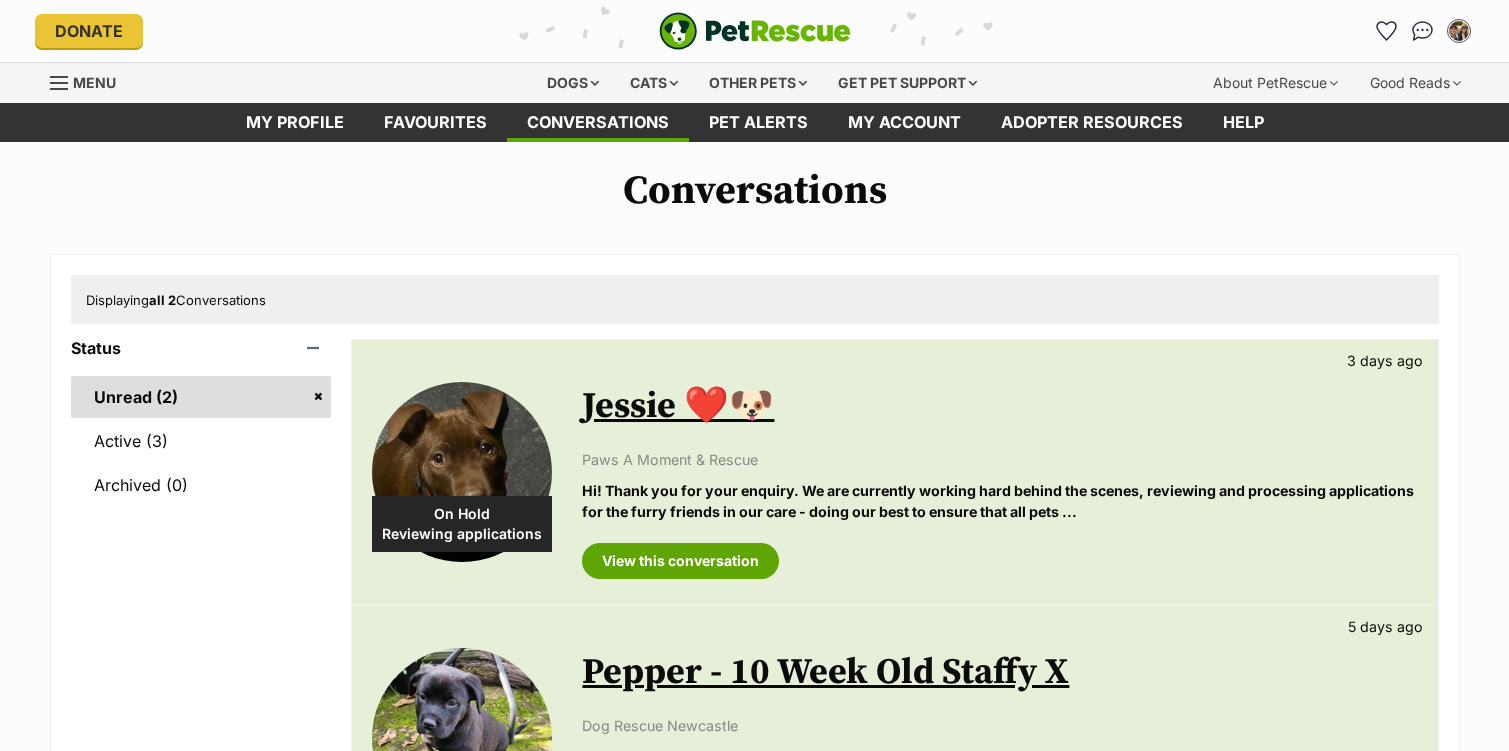 scroll, scrollTop: 0, scrollLeft: 0, axis: both 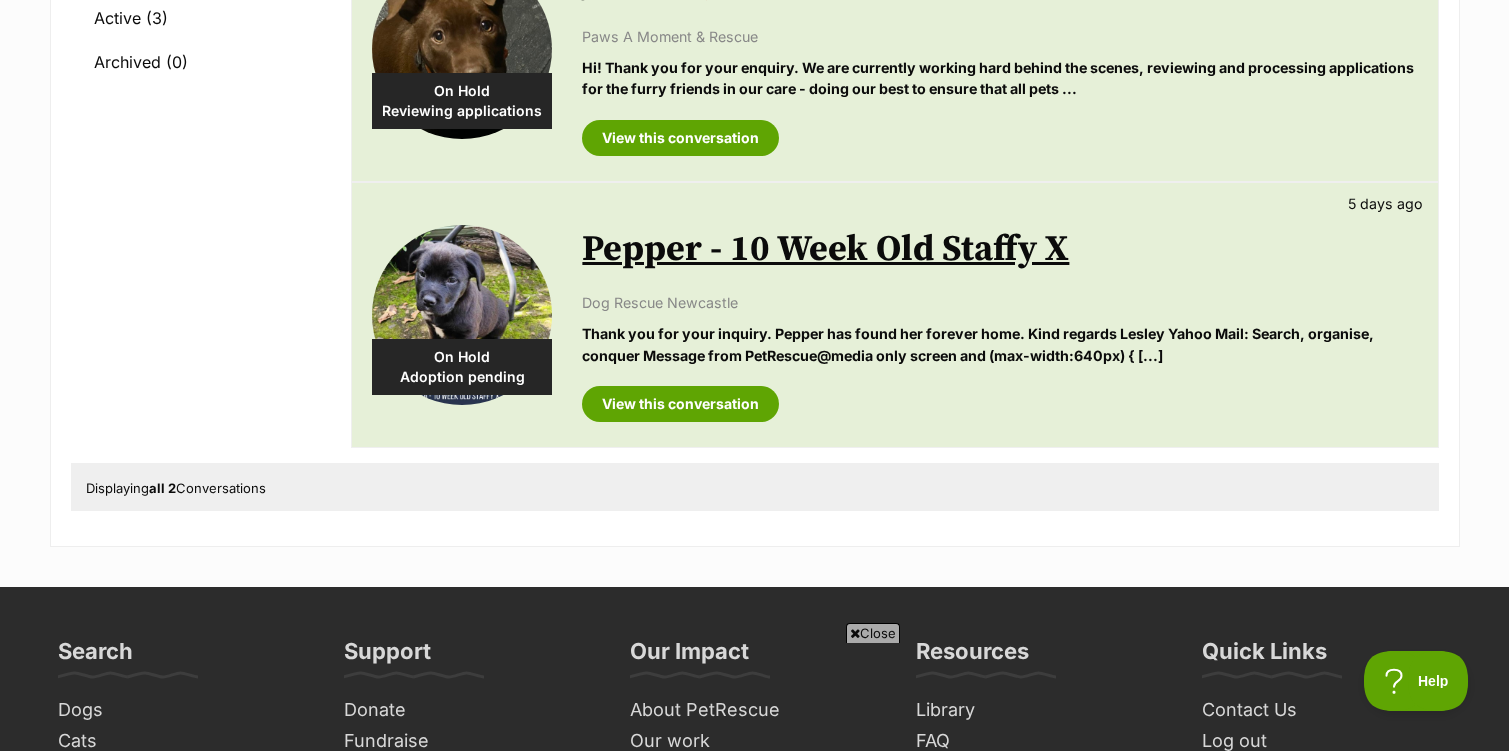 click on "Pepper - 10 Week Old Staffy X" at bounding box center [825, 249] 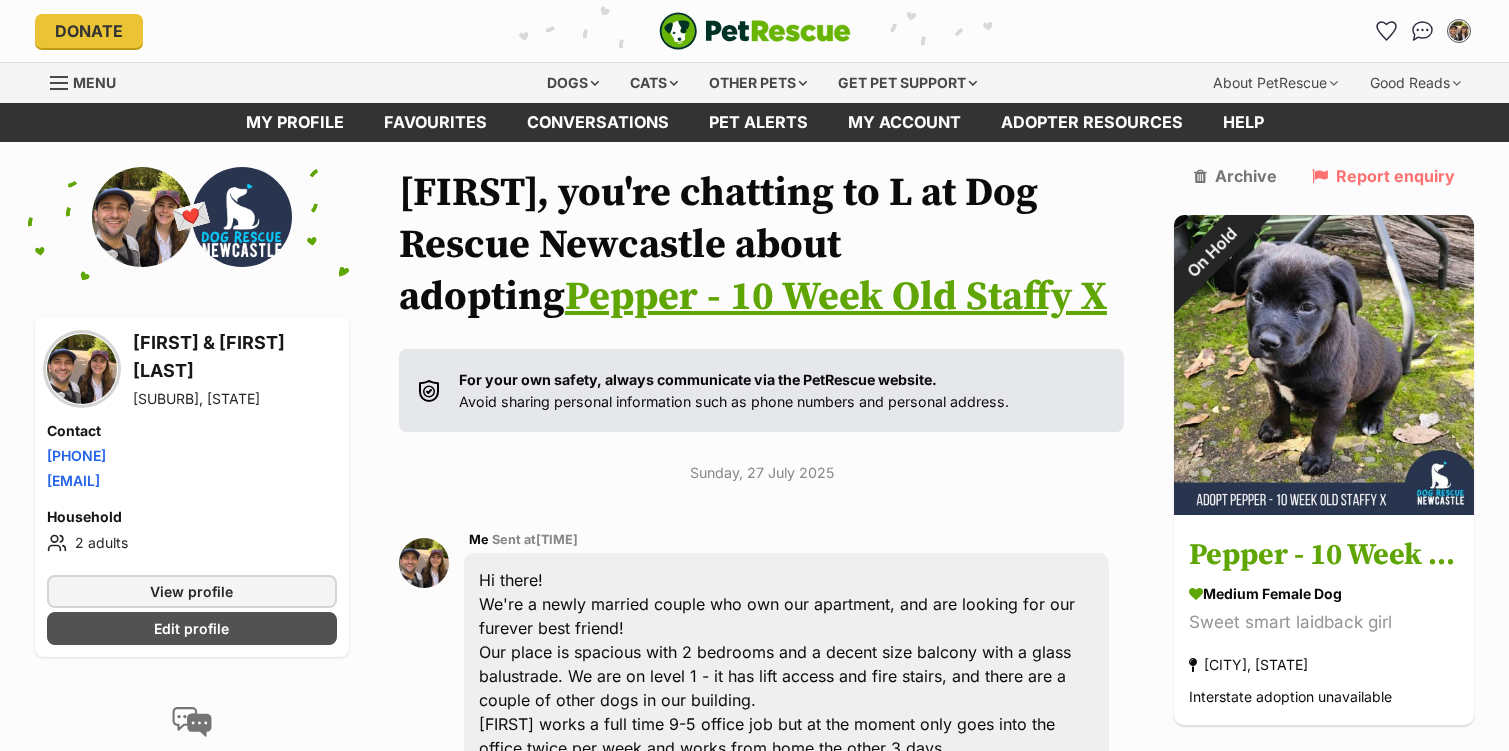 scroll, scrollTop: 1, scrollLeft: 0, axis: vertical 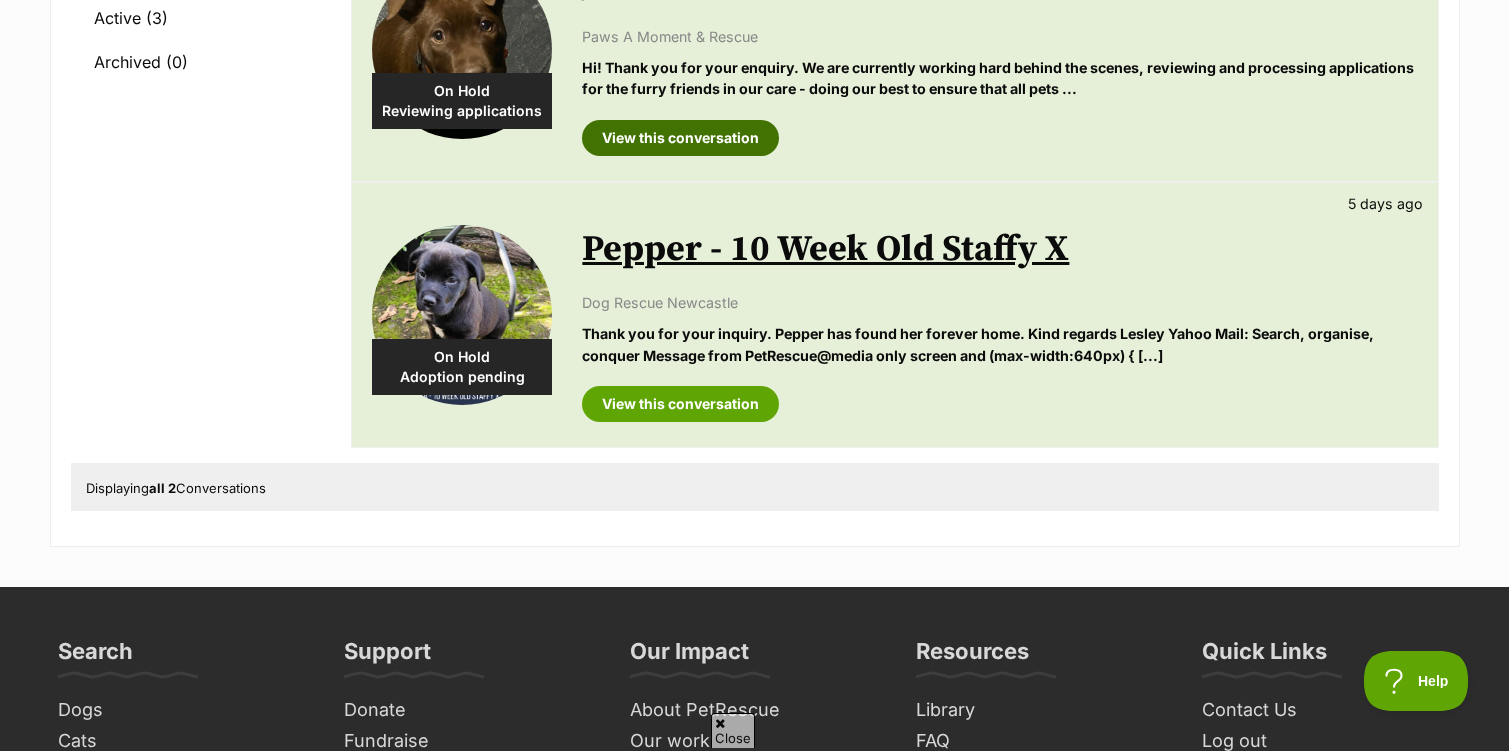 click on "View this conversation" at bounding box center (680, 138) 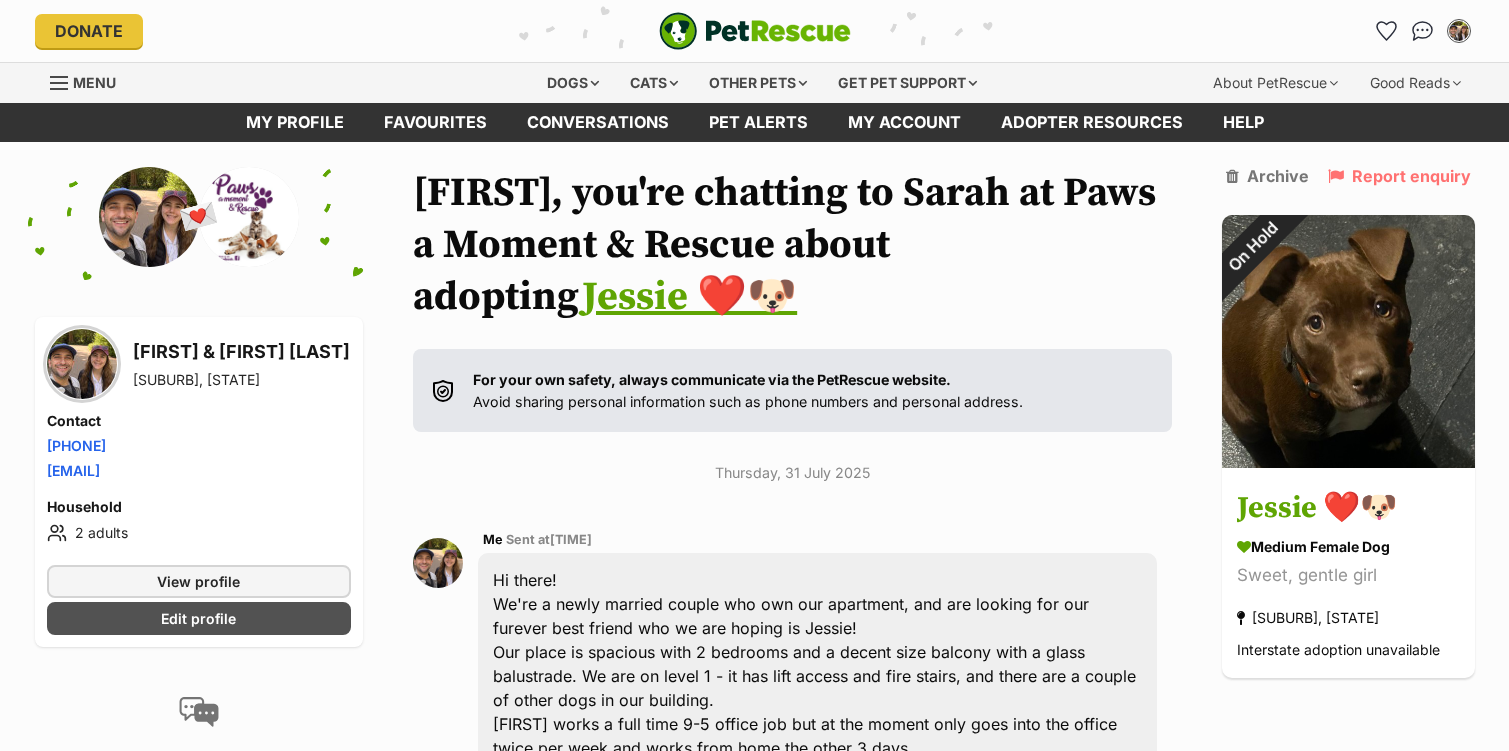 scroll, scrollTop: 0, scrollLeft: 0, axis: both 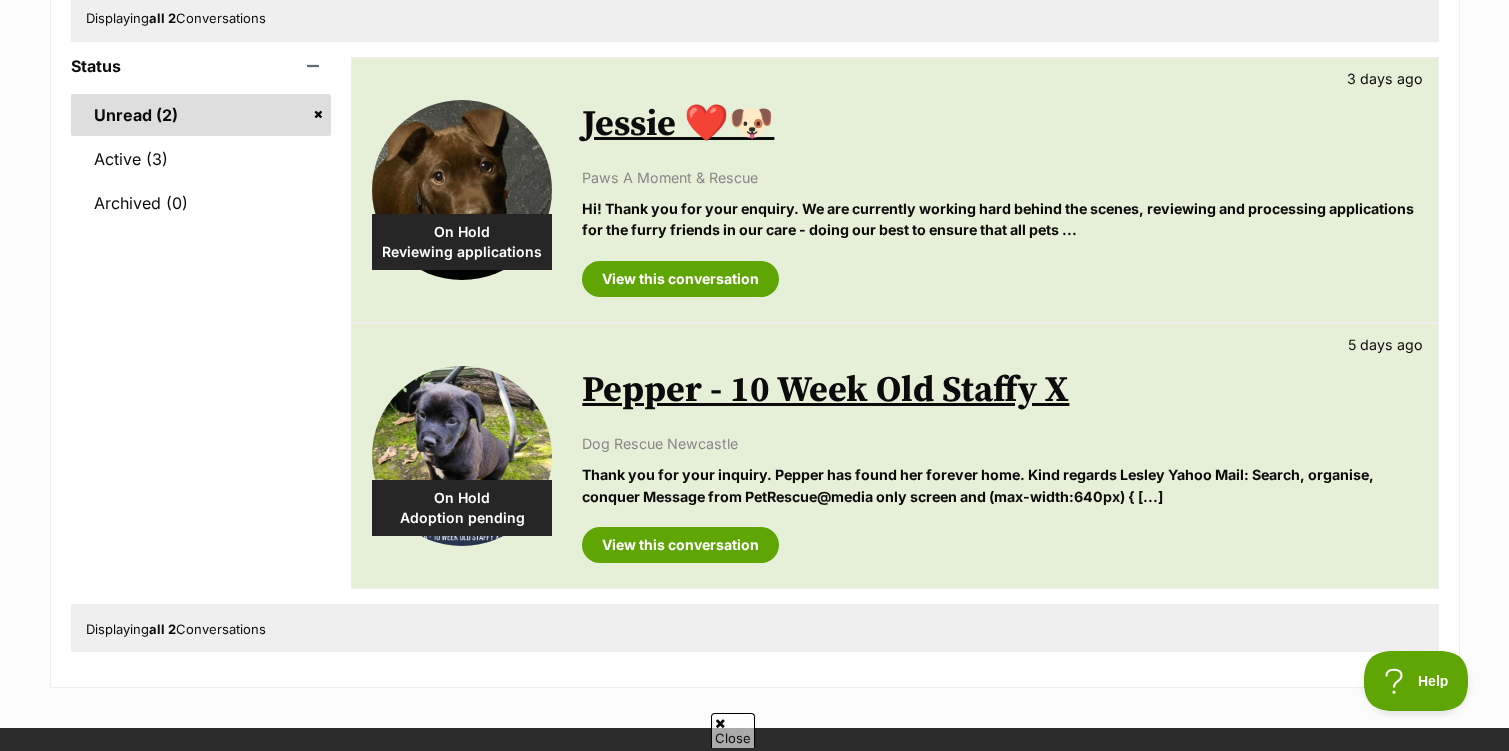 click on "Unread (2)" at bounding box center [201, 115] 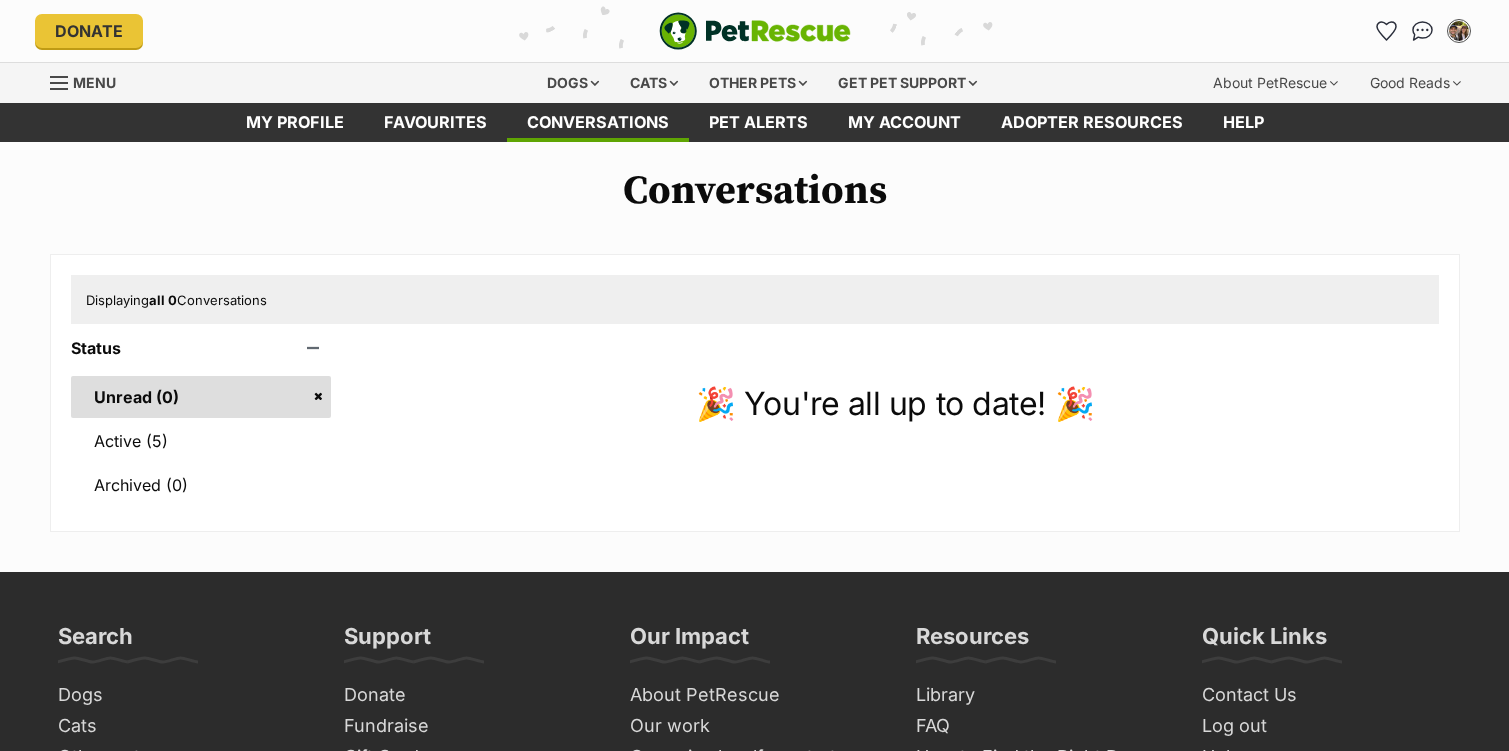 scroll, scrollTop: 0, scrollLeft: 0, axis: both 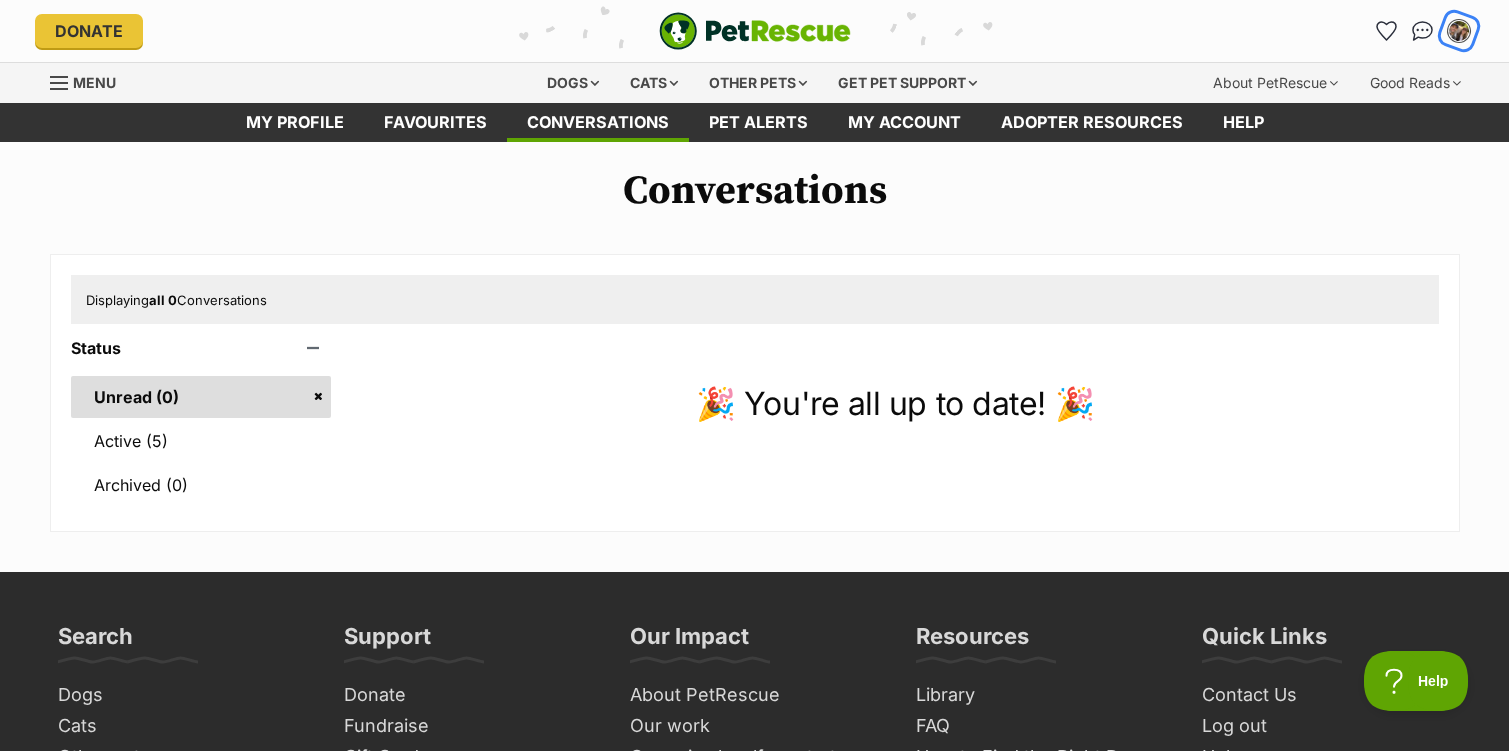 click at bounding box center (1459, 31) 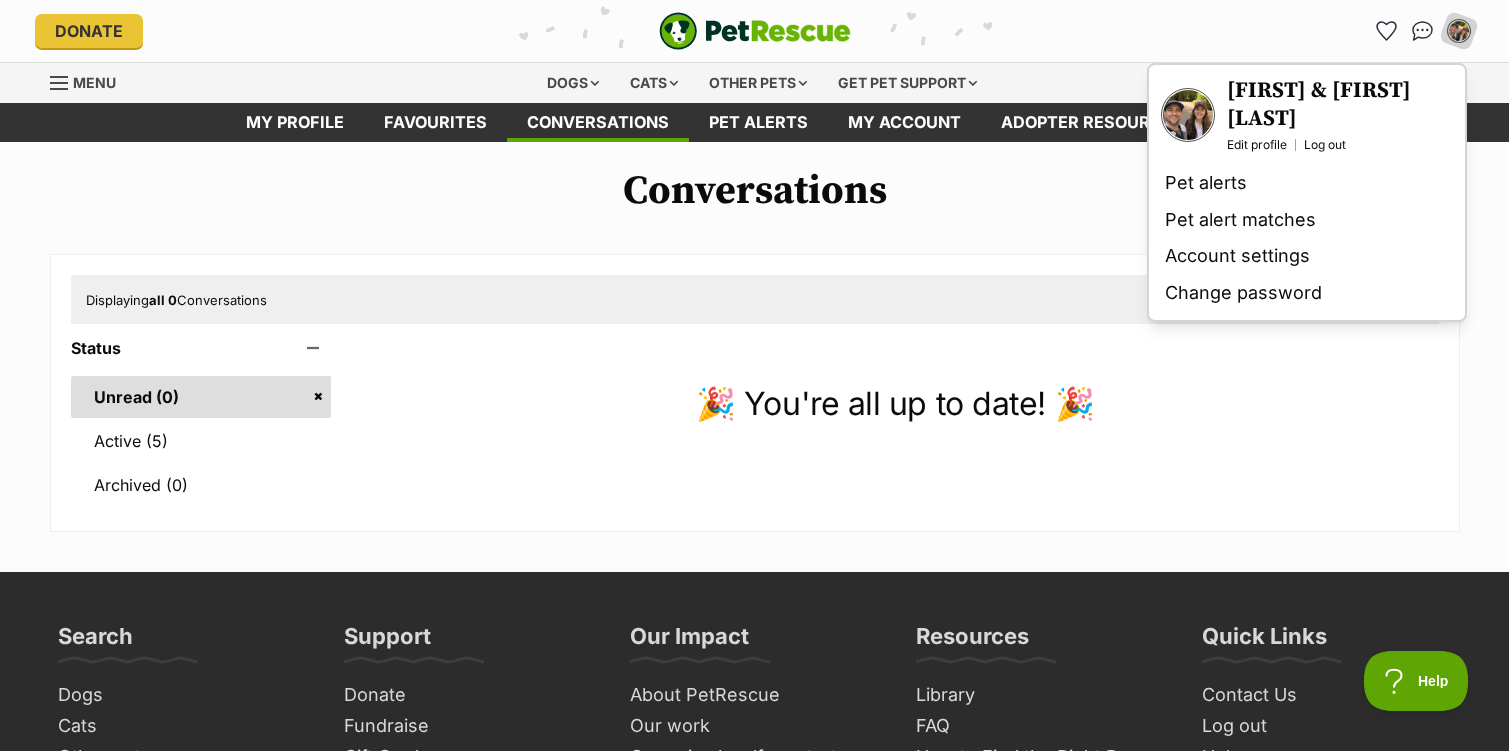 click on "Conversations
Displaying  all 0  Conversations
Status
Unread (0)
Active (5)
Archived (0)
🎉 You're all up to date! 🎉" at bounding box center (754, 350) 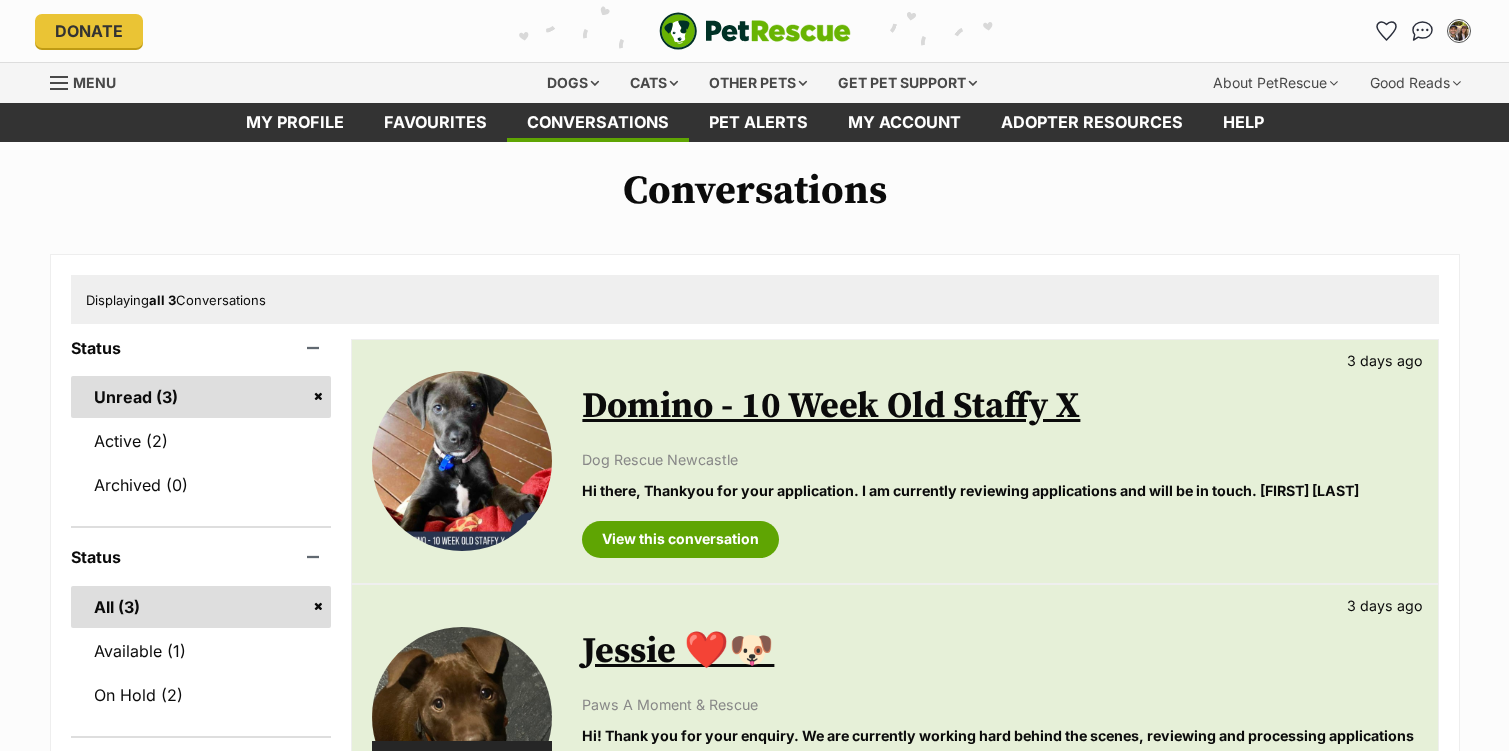 scroll, scrollTop: 0, scrollLeft: 0, axis: both 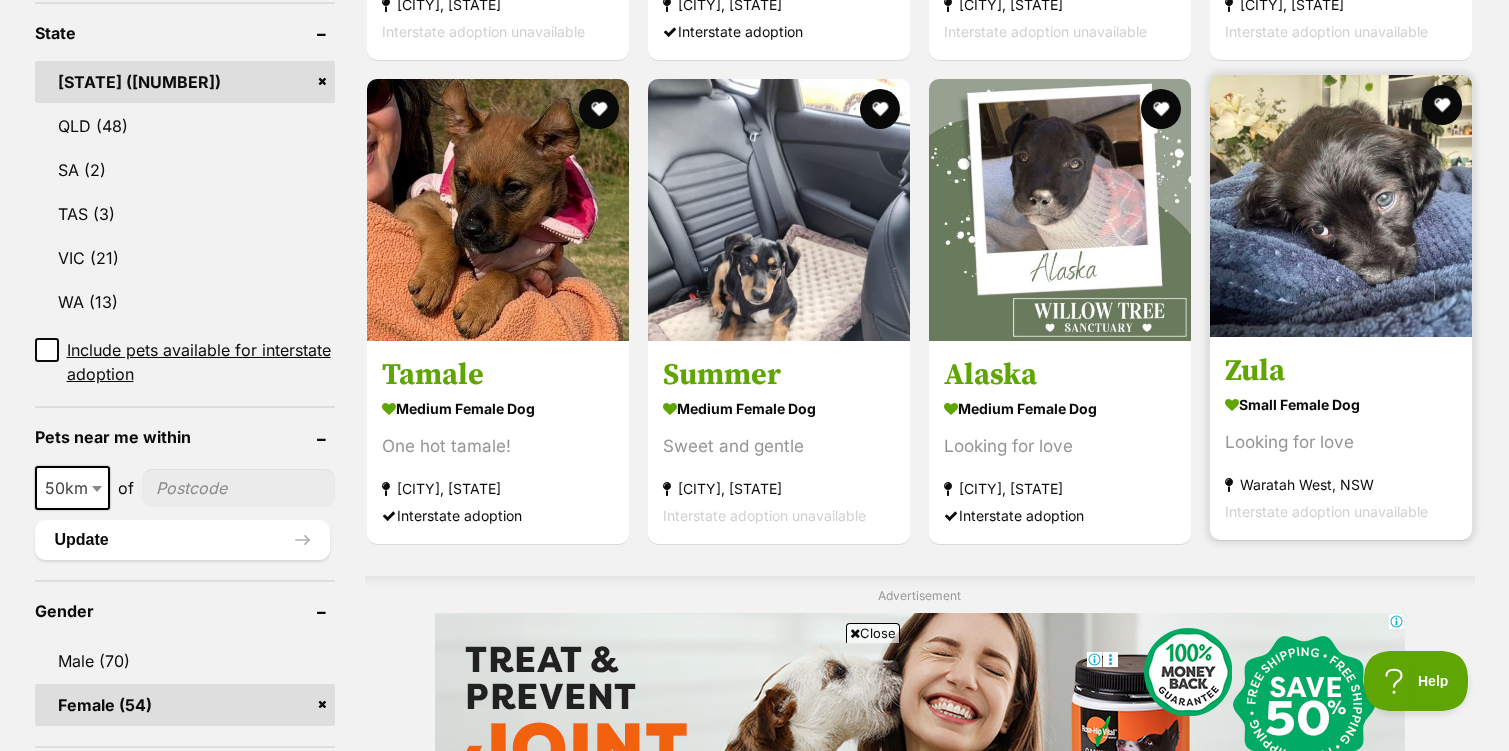 click at bounding box center (1341, 206) 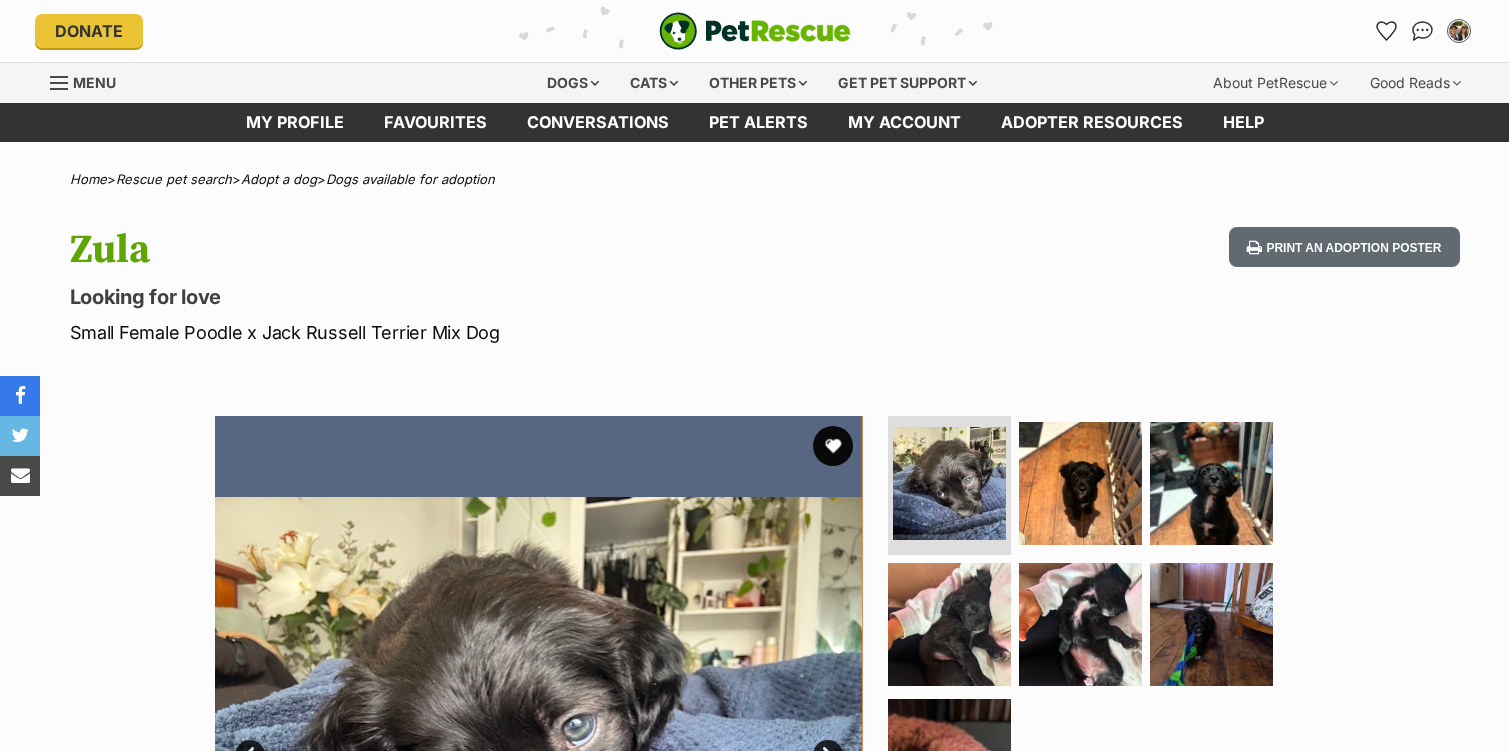 scroll, scrollTop: 0, scrollLeft: 0, axis: both 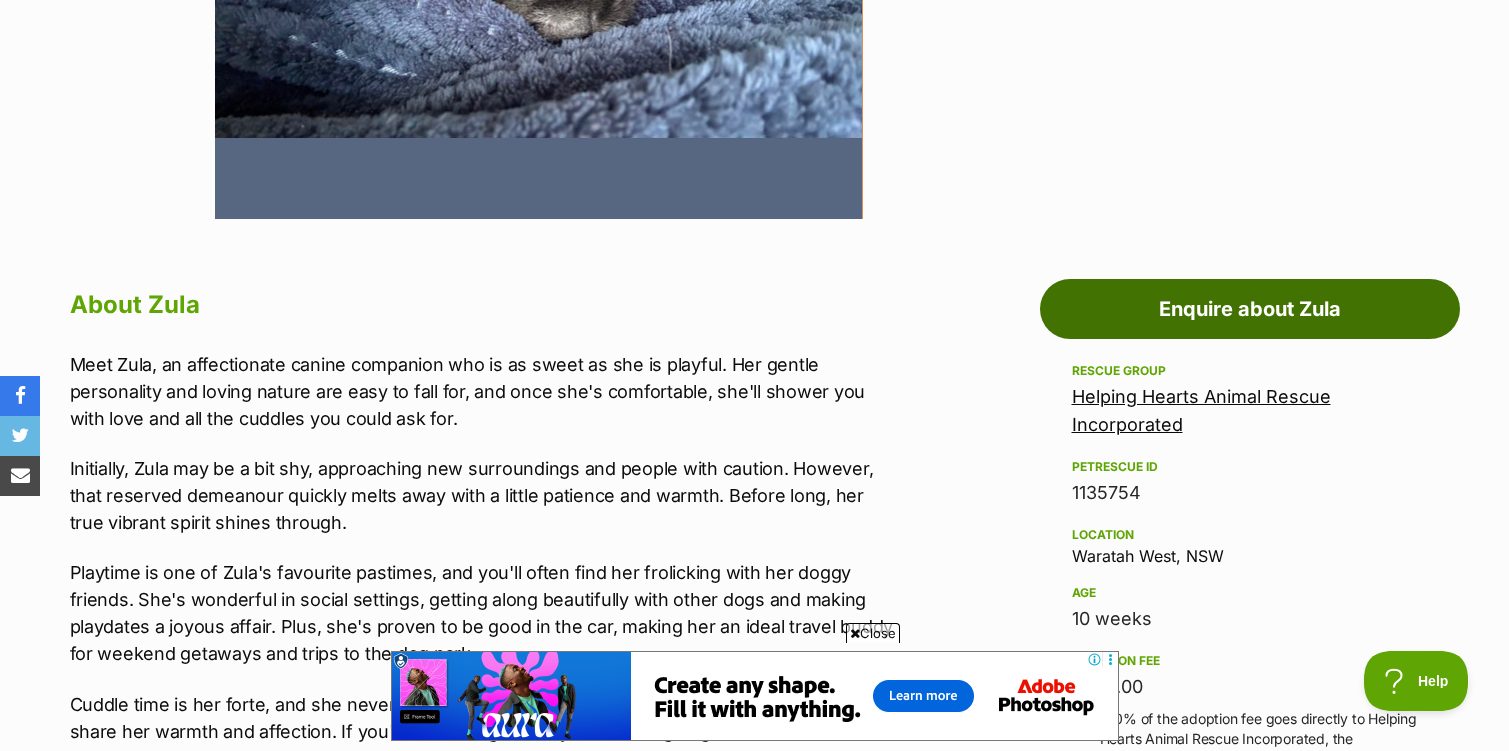 click on "Enquire about Zula" at bounding box center [1250, 309] 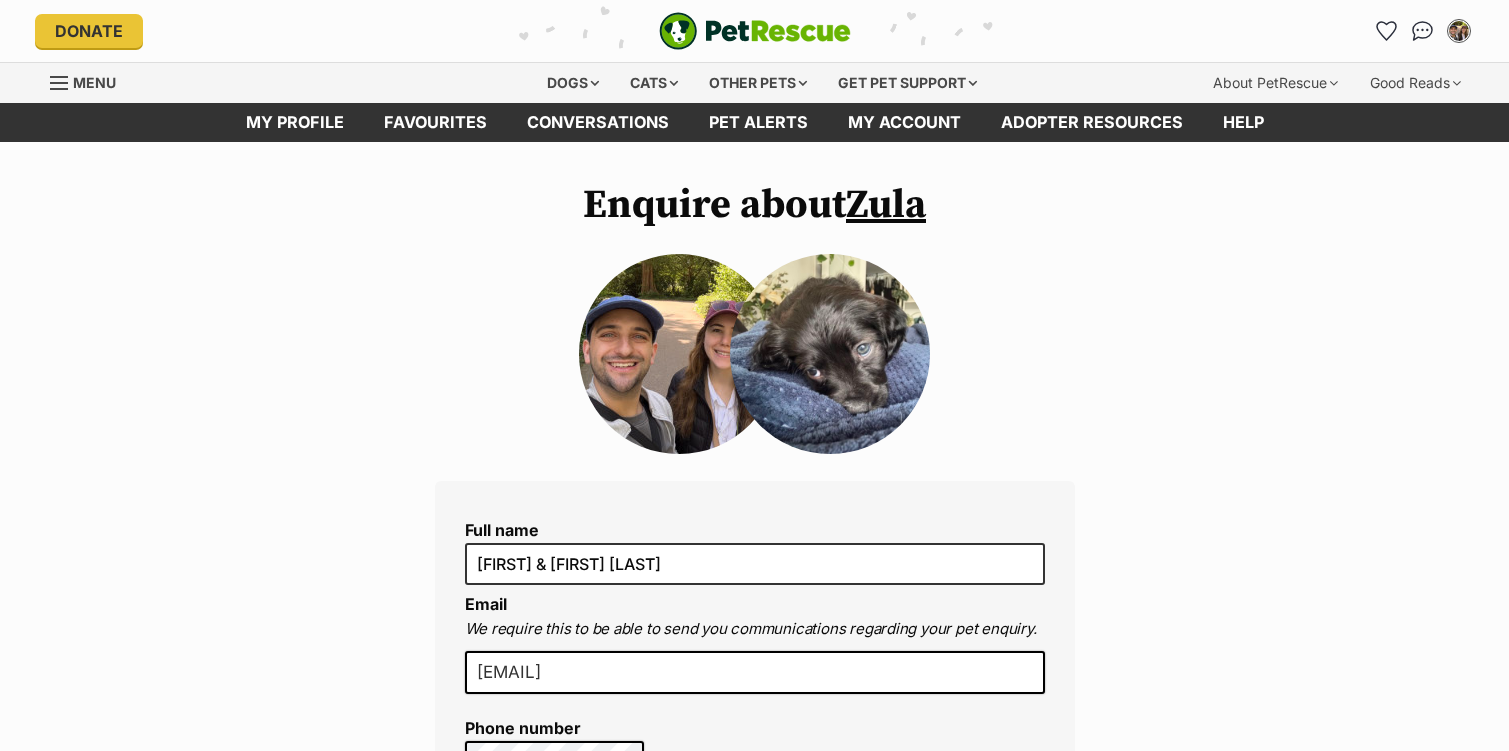 scroll, scrollTop: 0, scrollLeft: 0, axis: both 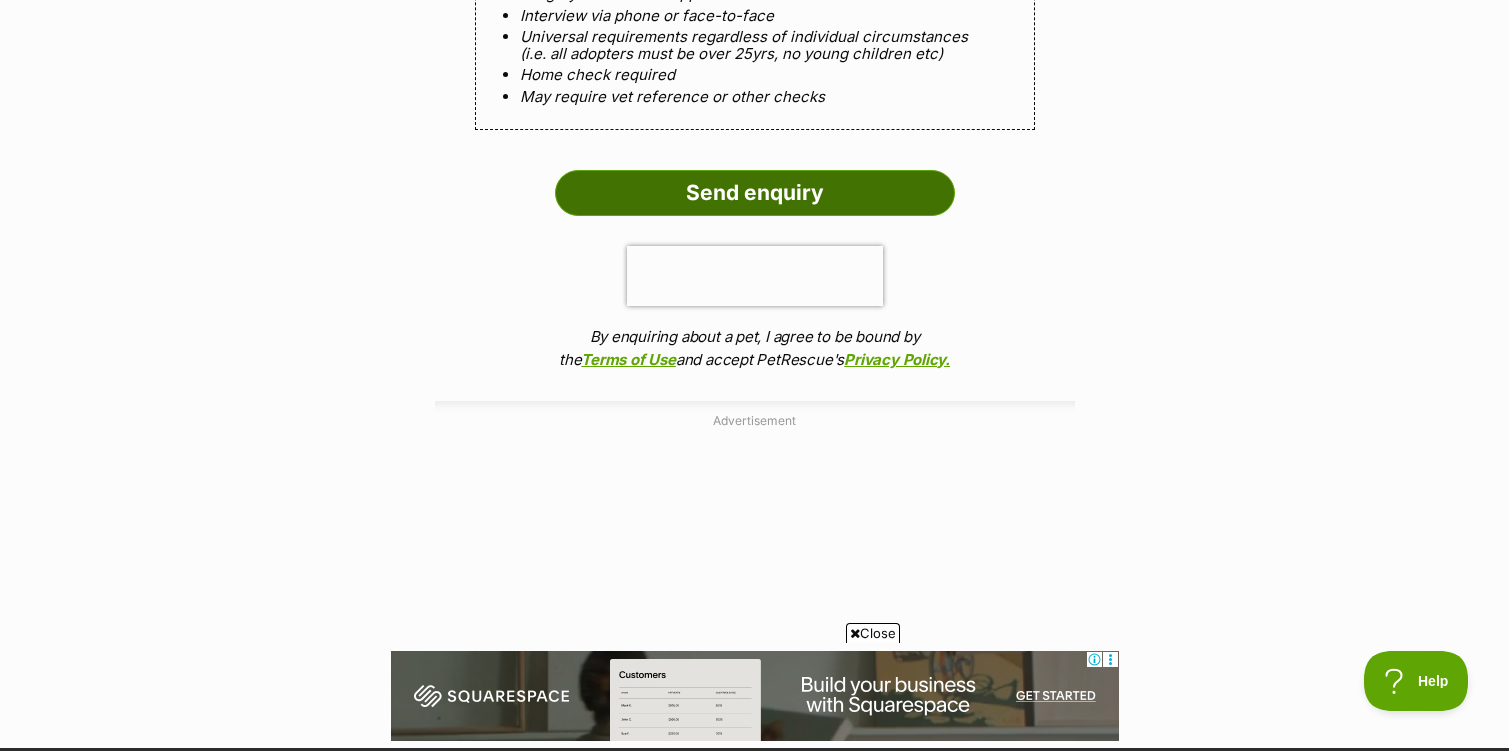 click on "Send enquiry" at bounding box center (755, 193) 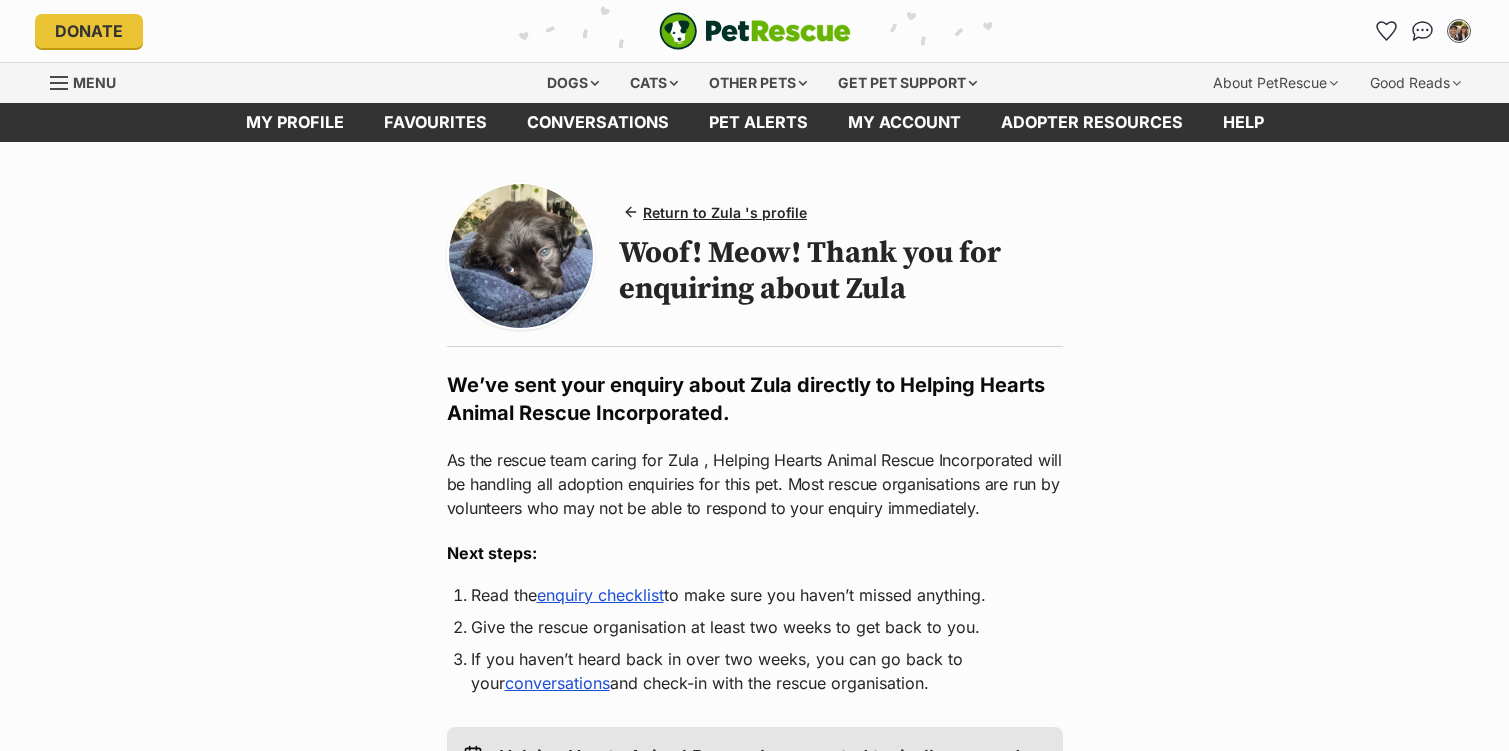 scroll, scrollTop: 0, scrollLeft: 0, axis: both 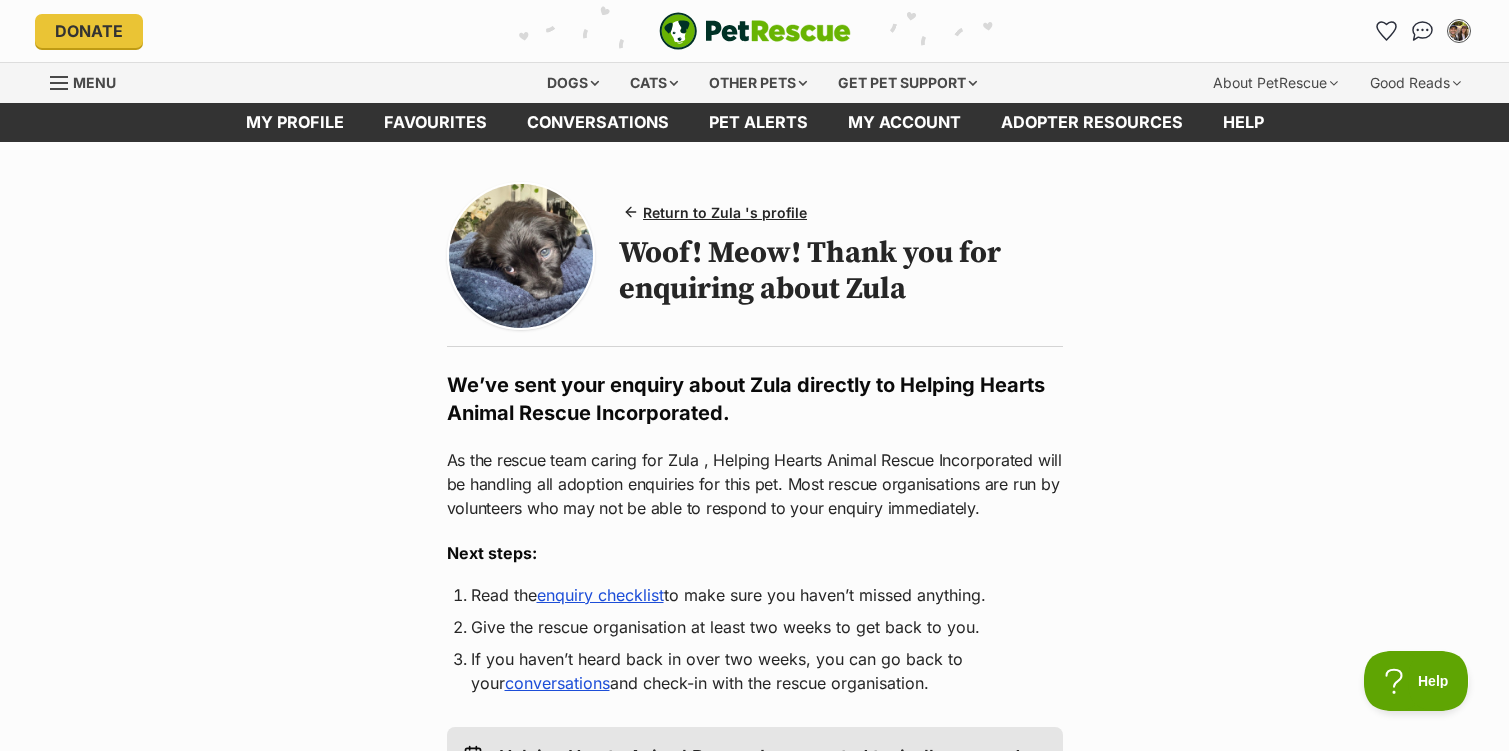 click at bounding box center [755, 31] 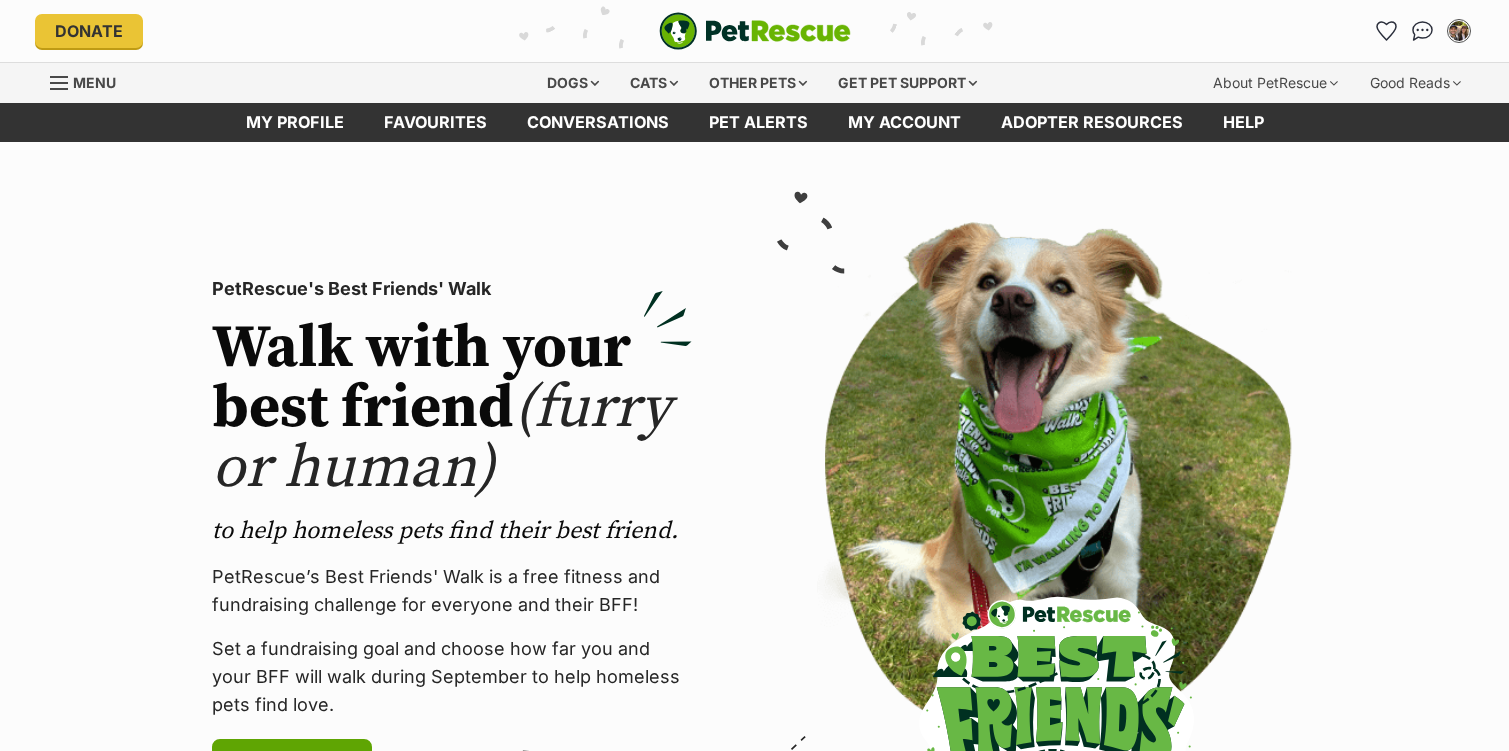 scroll, scrollTop: 0, scrollLeft: 0, axis: both 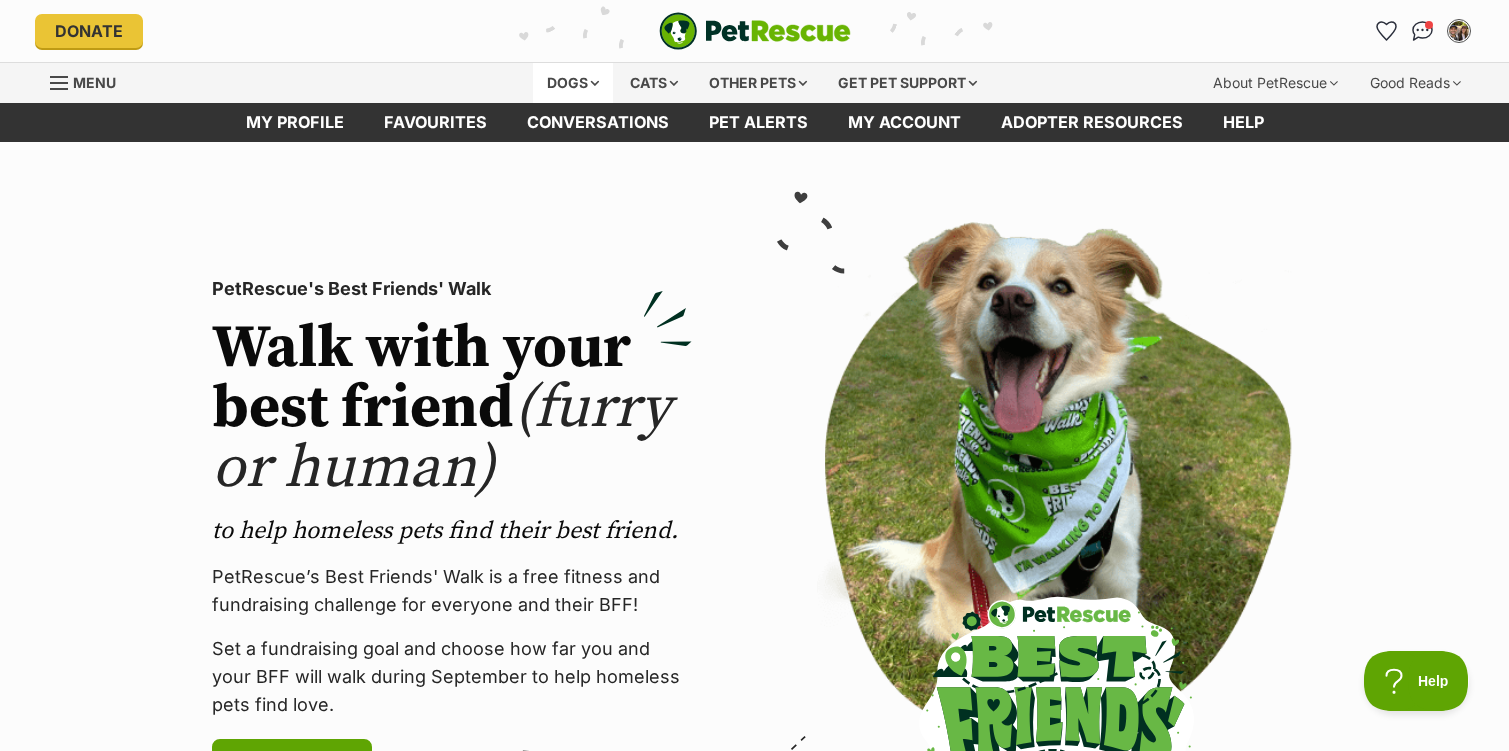 click on "Dogs" at bounding box center (573, 83) 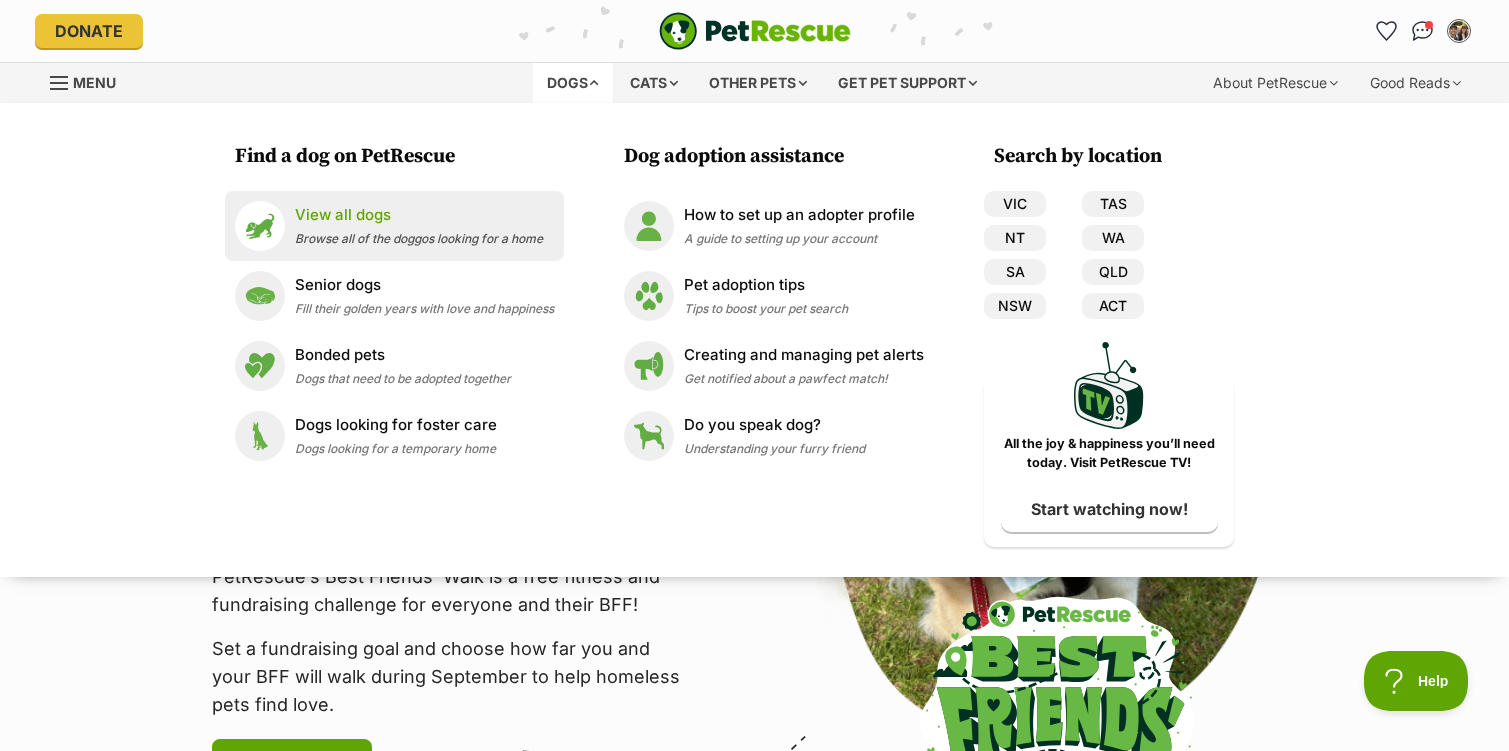 click on "Browse all of the doggos looking for a home" at bounding box center (419, 238) 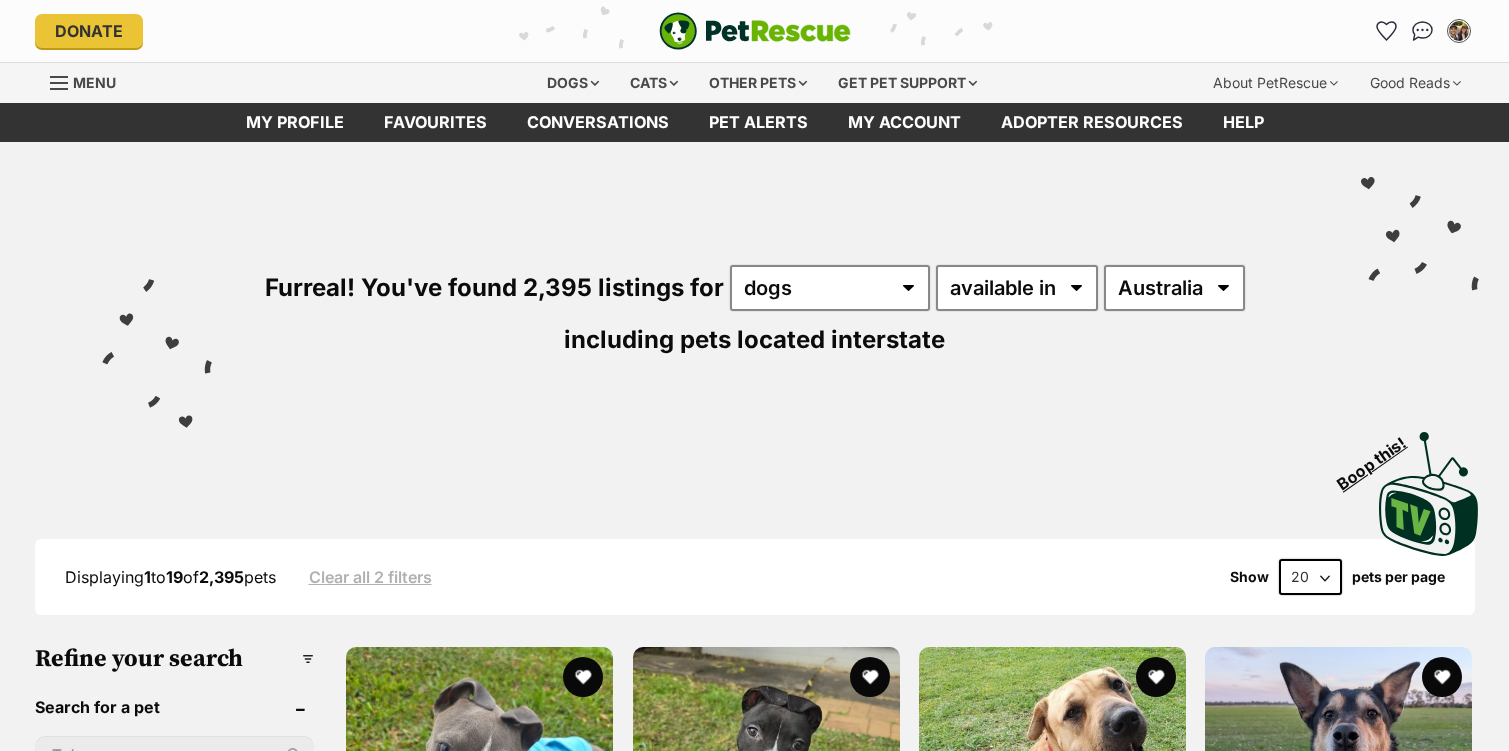 scroll, scrollTop: 0, scrollLeft: 0, axis: both 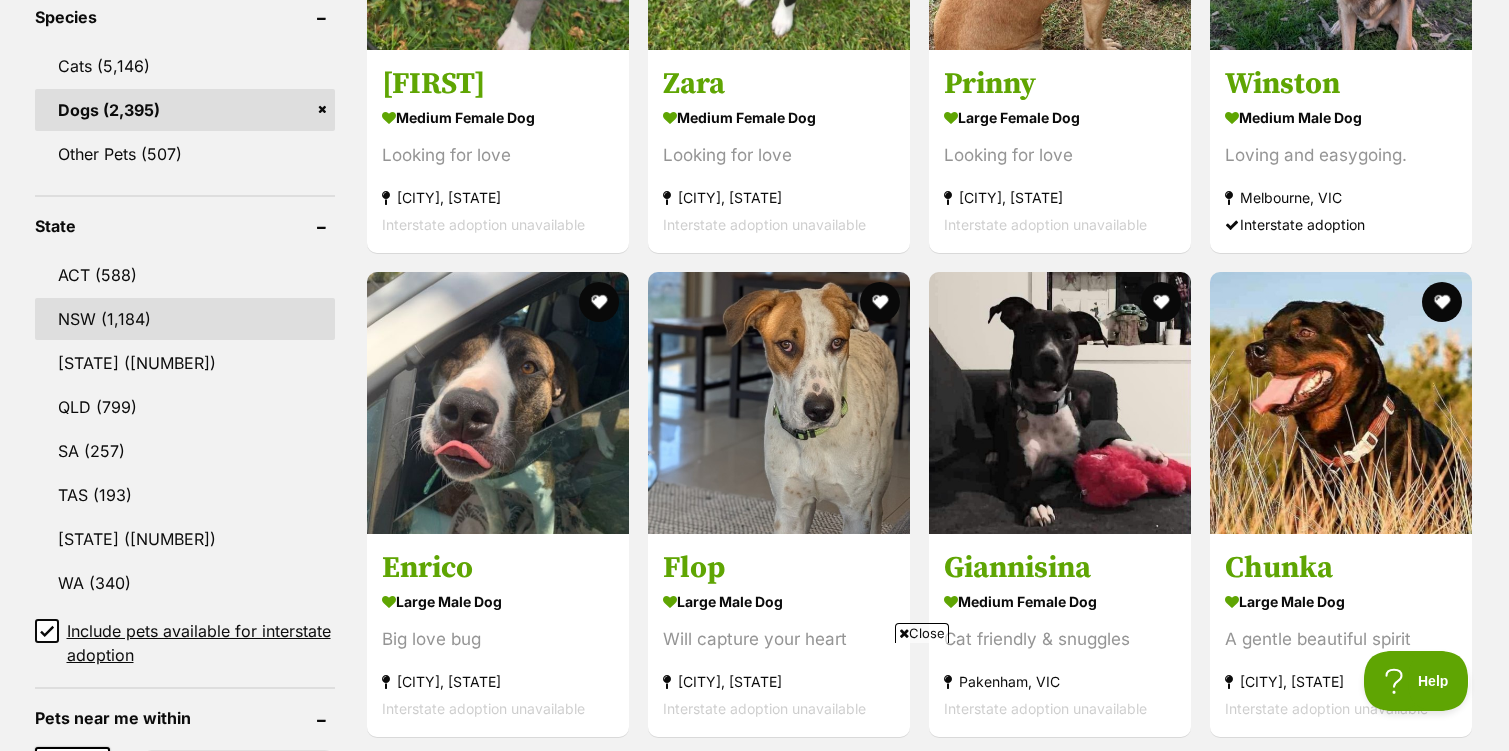 click on "NSW (1,184)" at bounding box center (185, 319) 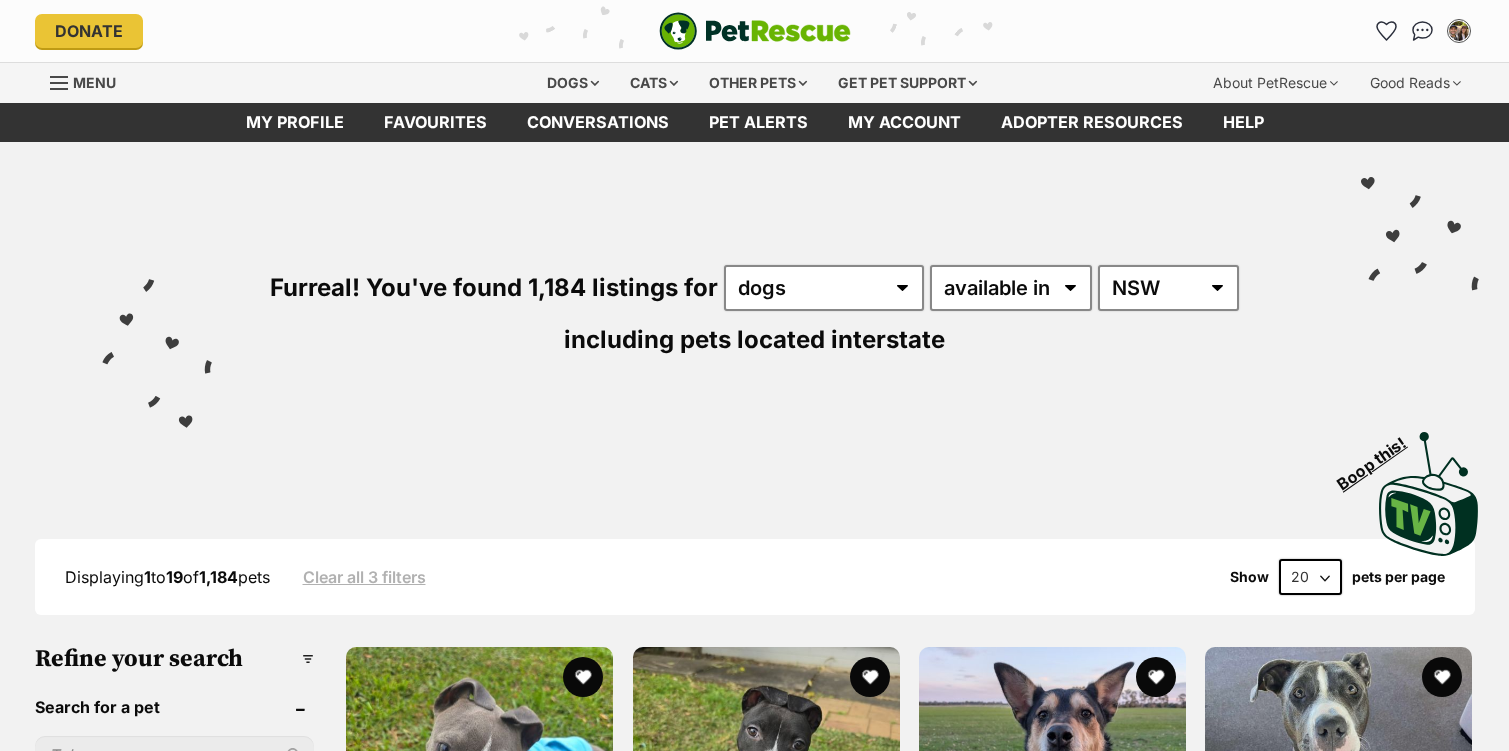 scroll, scrollTop: 0, scrollLeft: 0, axis: both 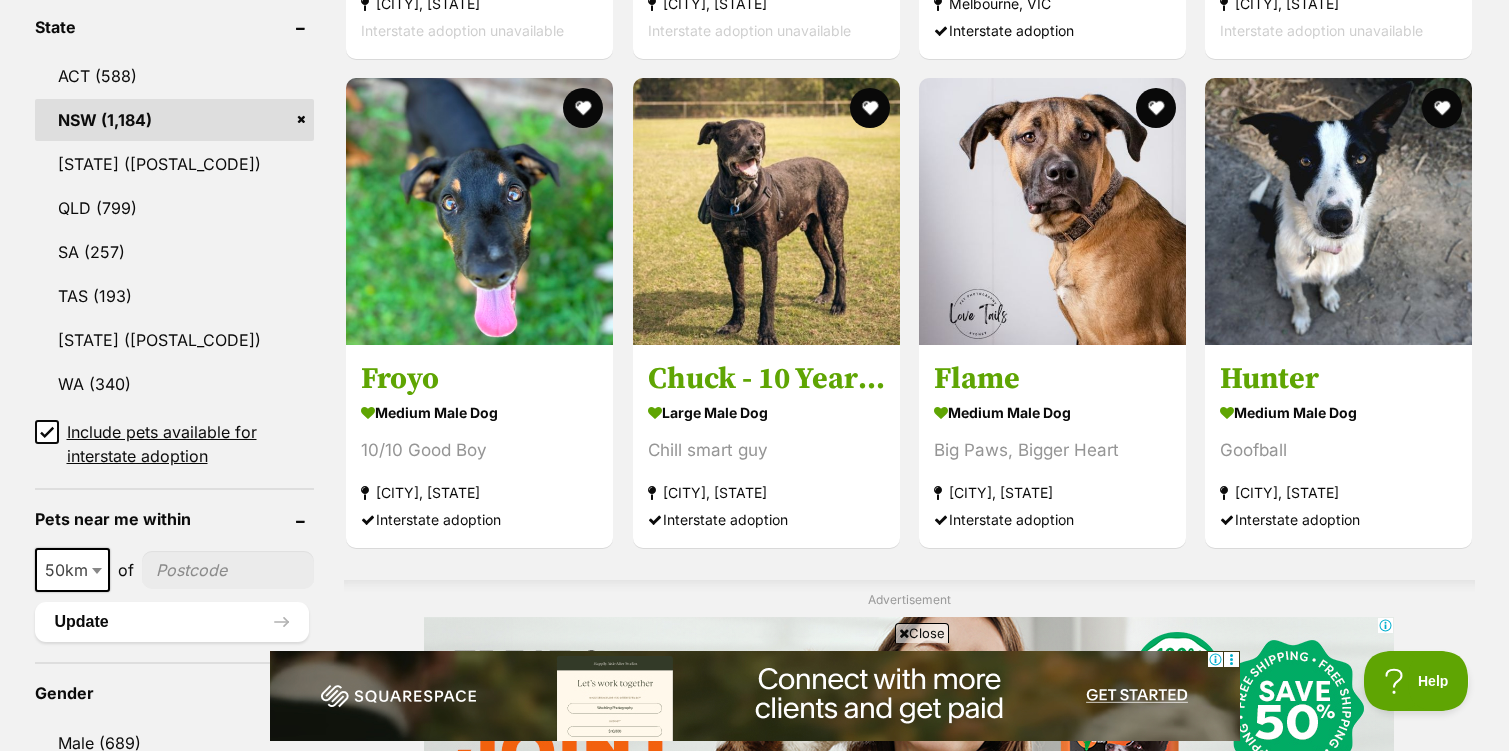 click 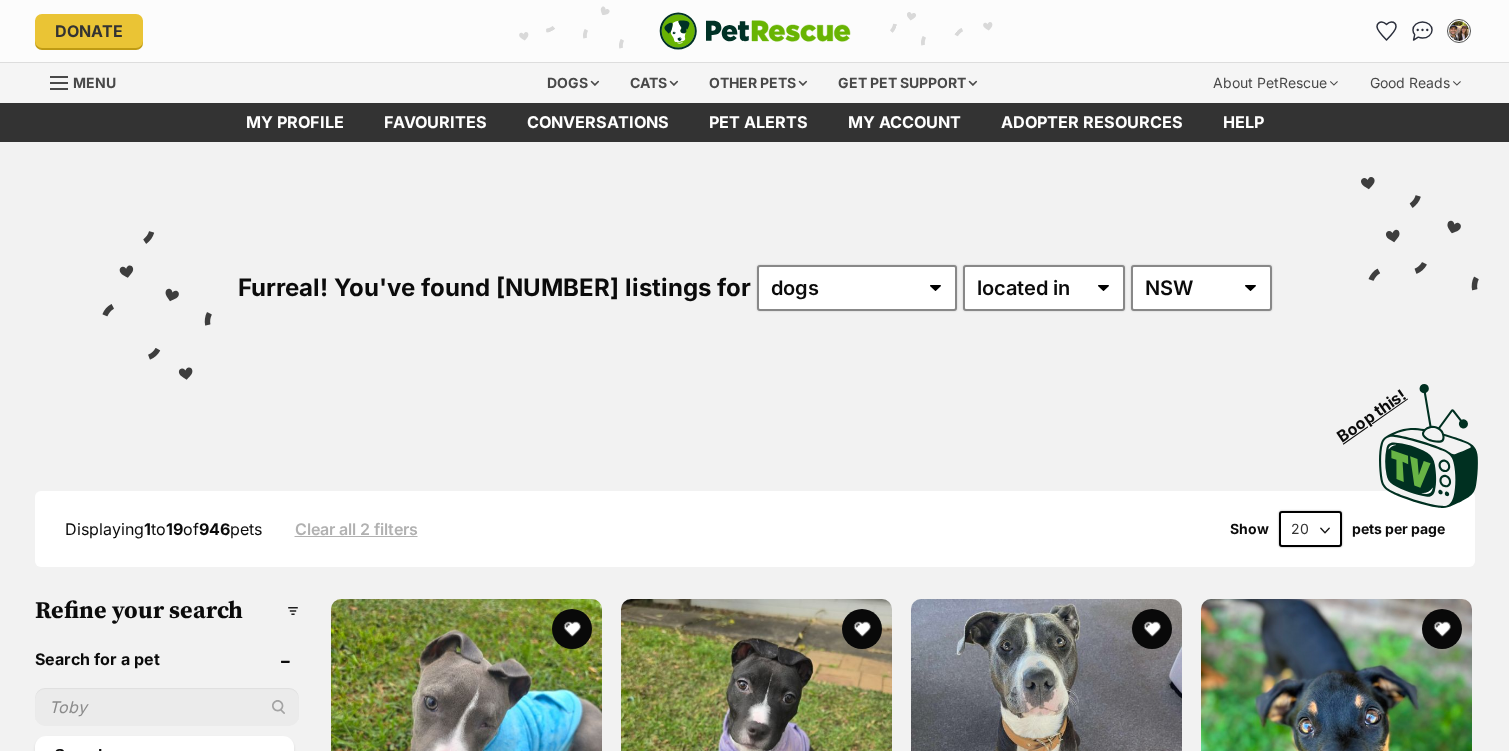 scroll, scrollTop: 0, scrollLeft: 0, axis: both 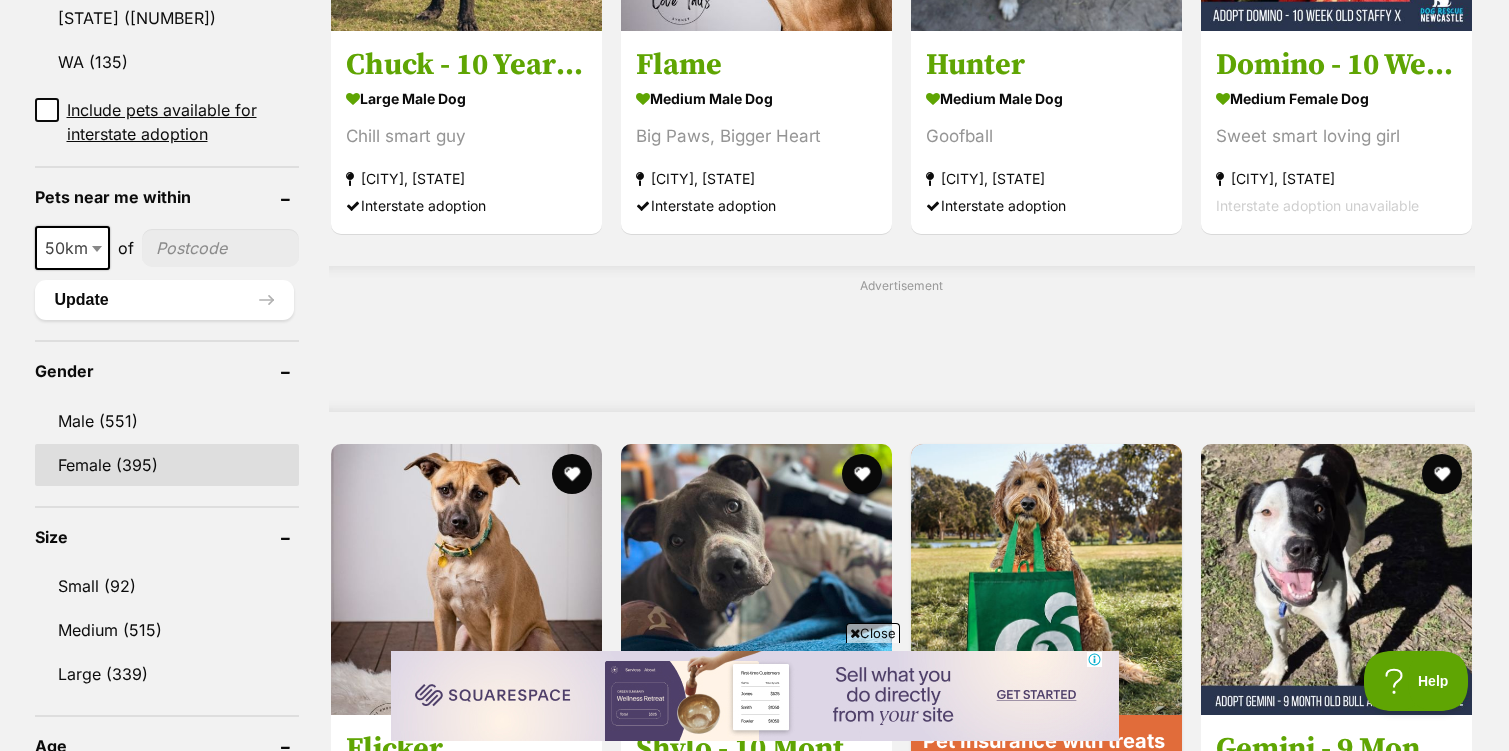 click on "Female (395)" at bounding box center (167, 465) 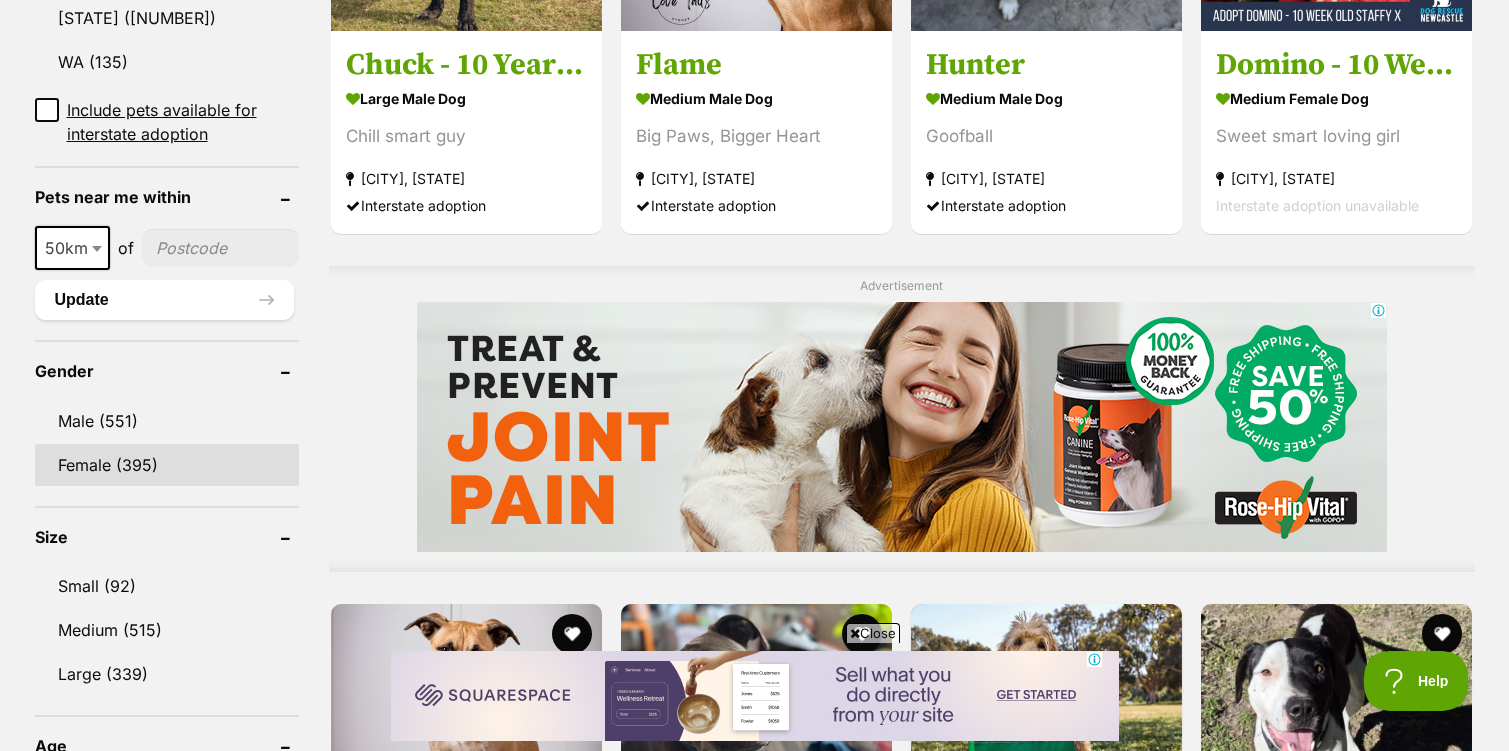 scroll, scrollTop: 0, scrollLeft: 0, axis: both 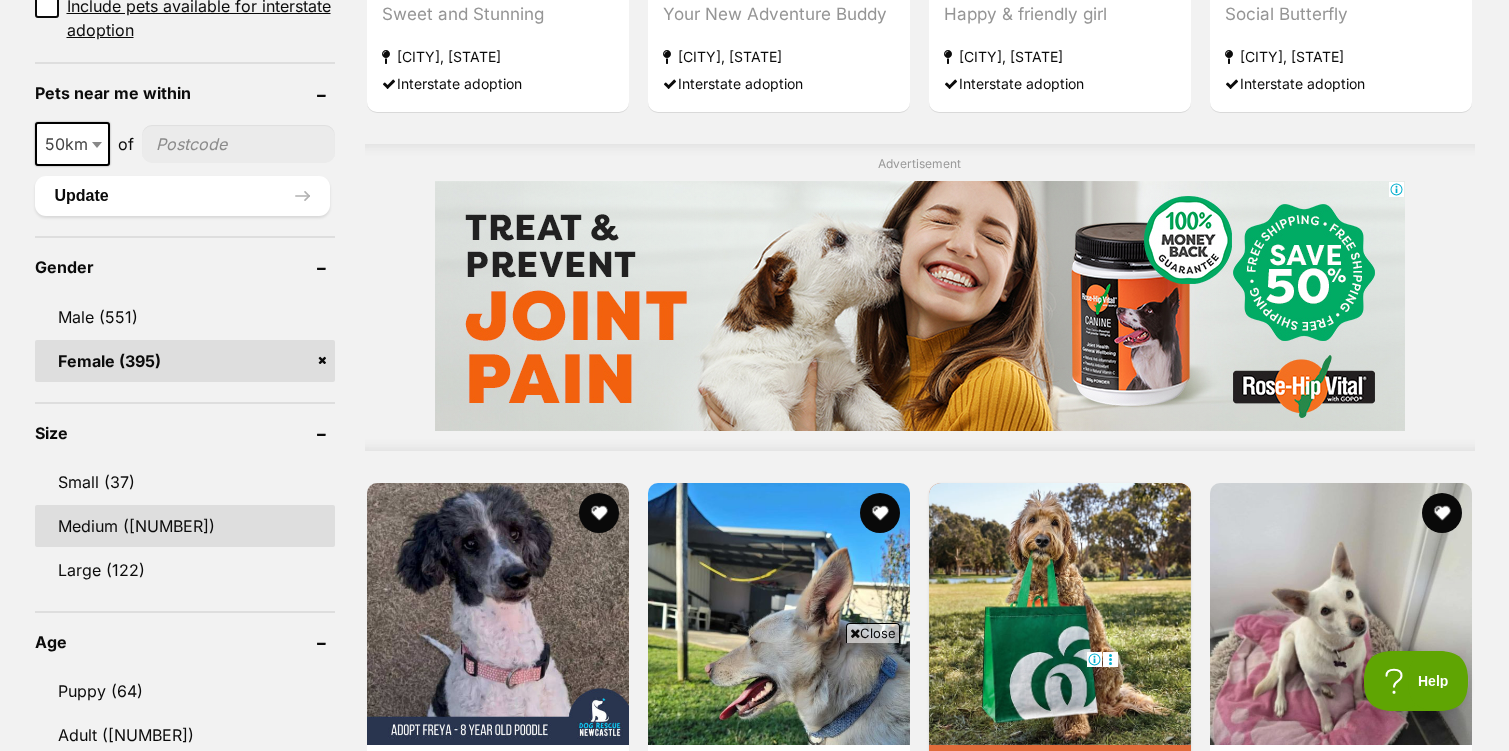 click on "Medium (236)" at bounding box center (185, 526) 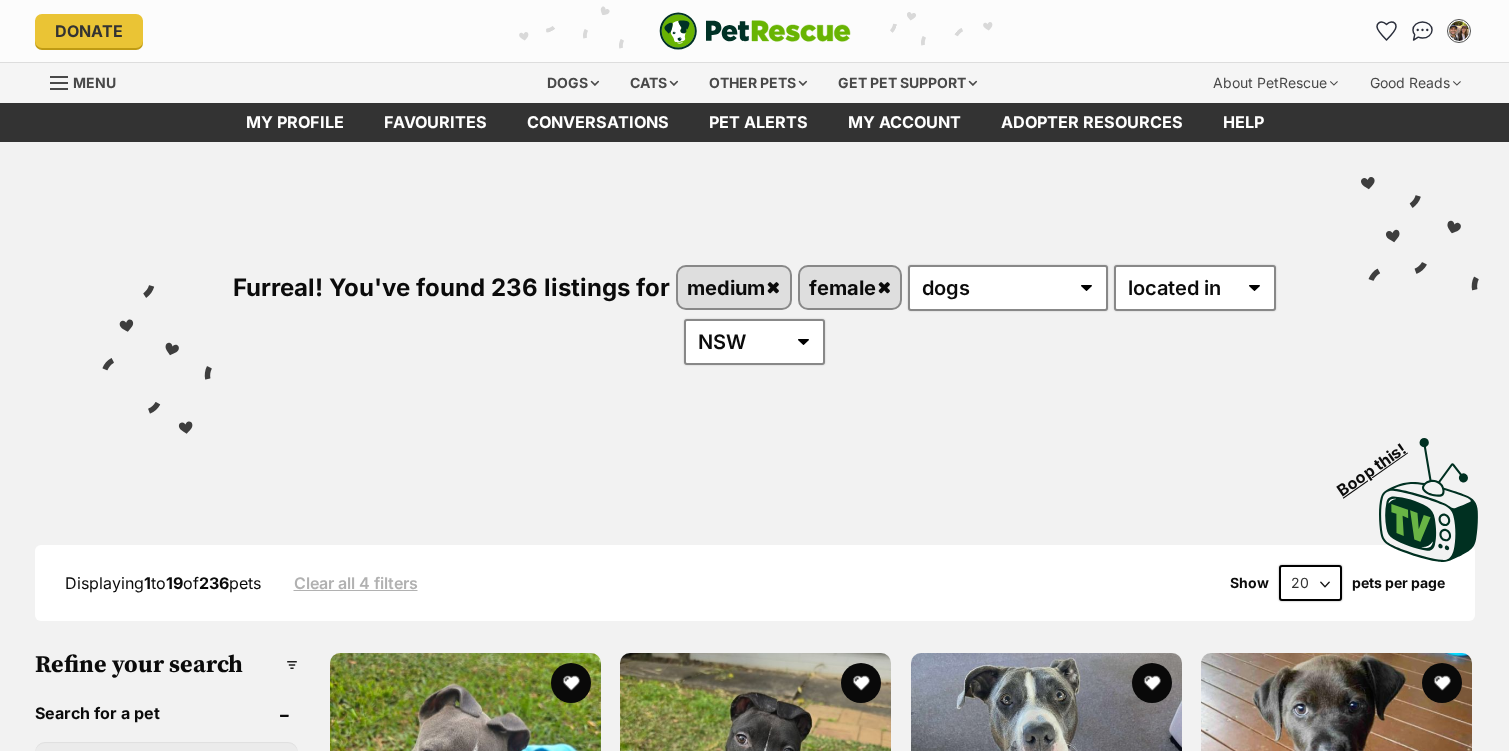 scroll, scrollTop: 0, scrollLeft: 0, axis: both 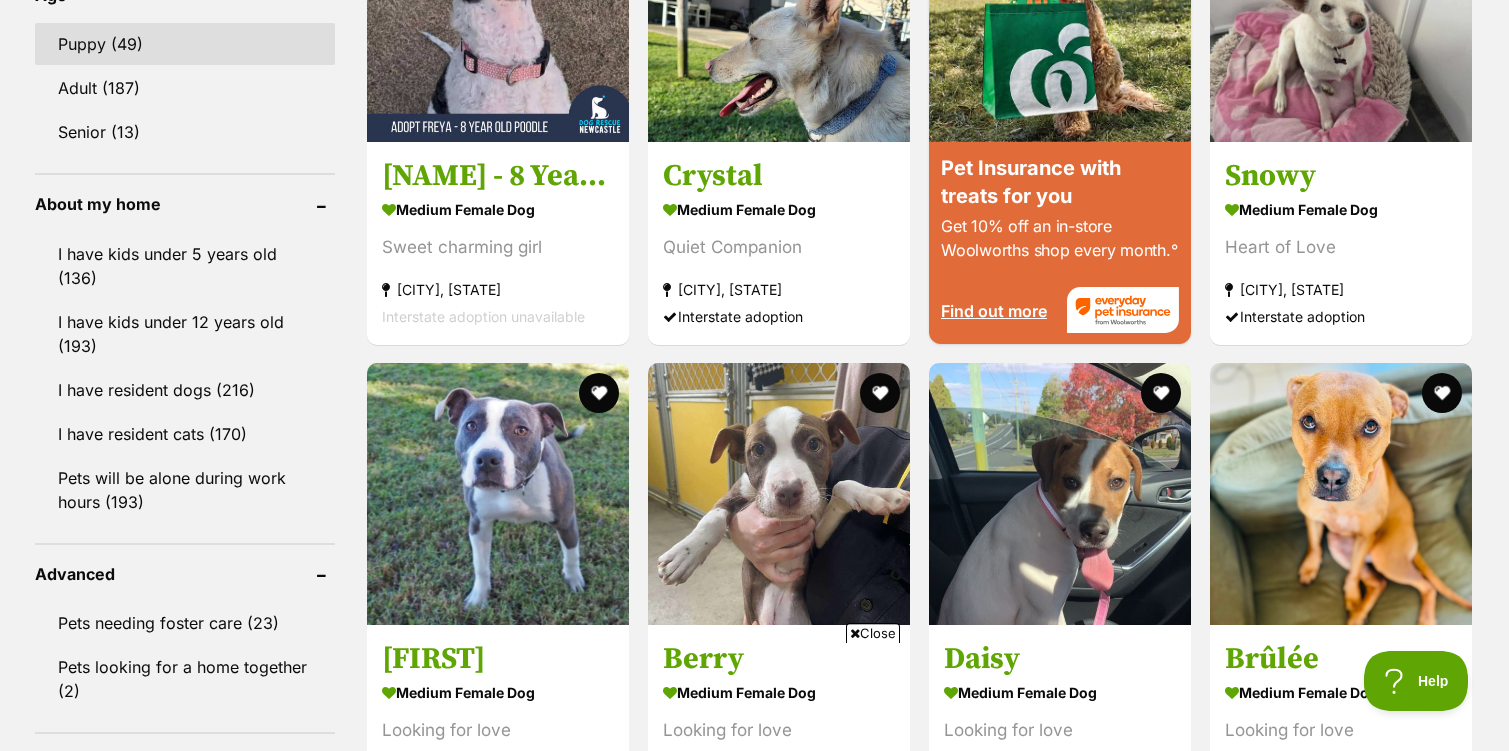 click on "Puppy (49)" at bounding box center (185, 44) 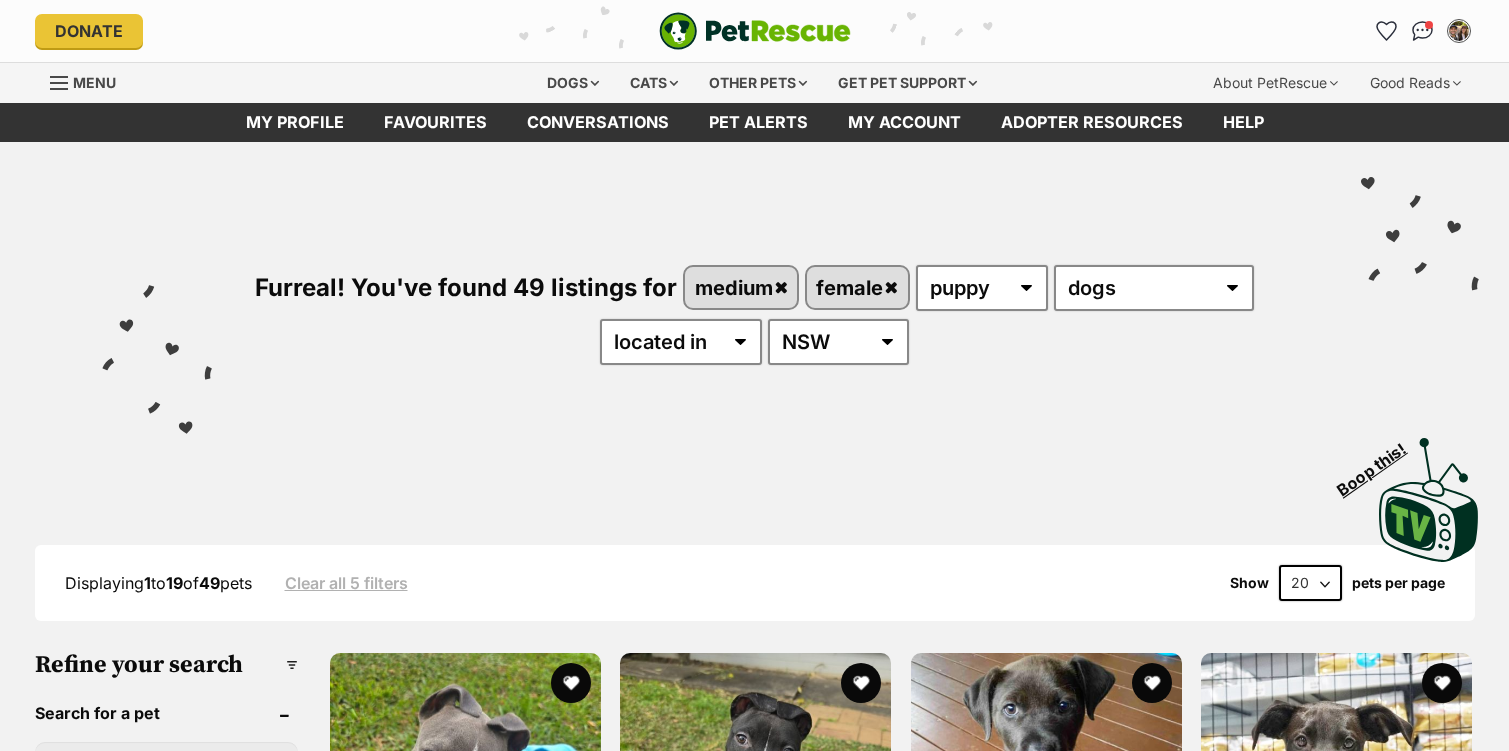 scroll, scrollTop: 0, scrollLeft: 0, axis: both 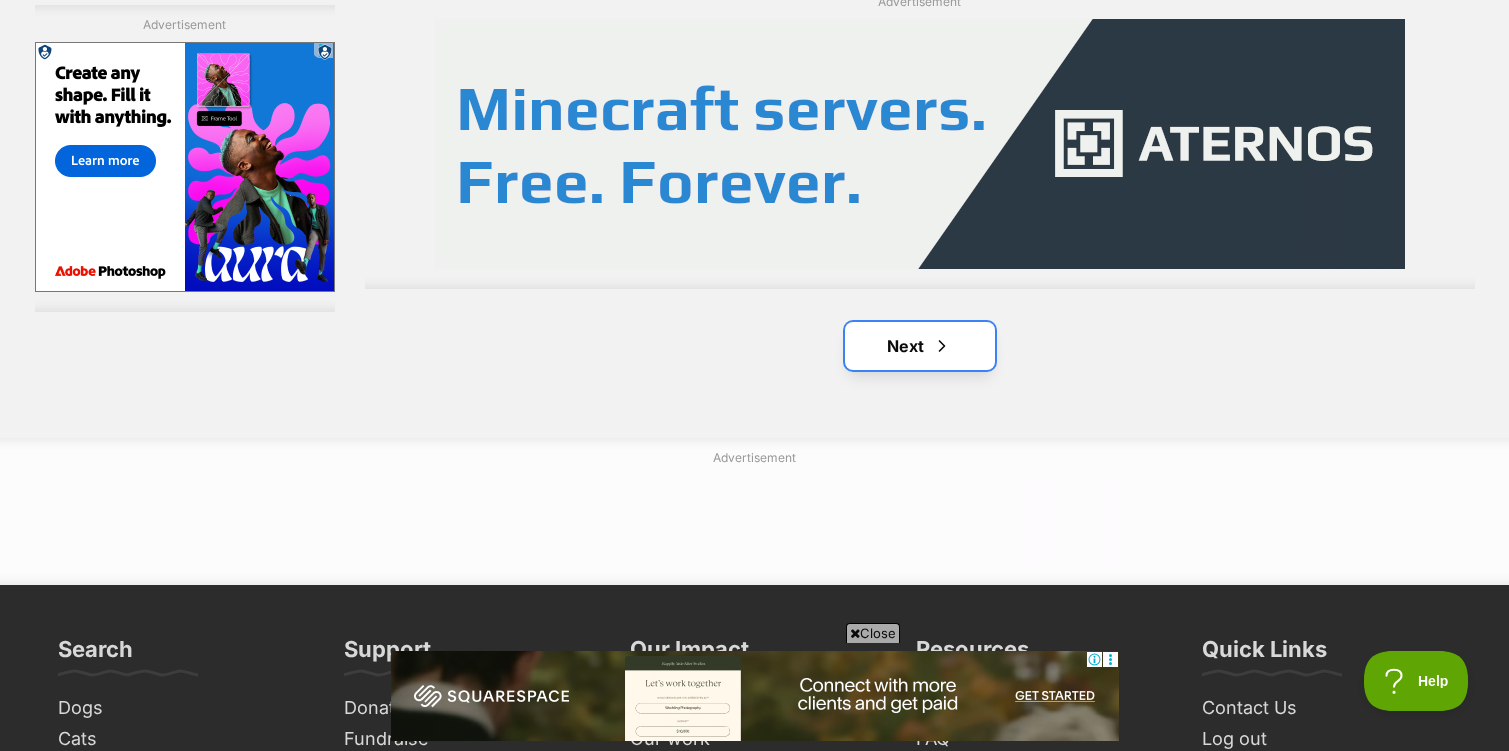 click on "Next" at bounding box center [920, 346] 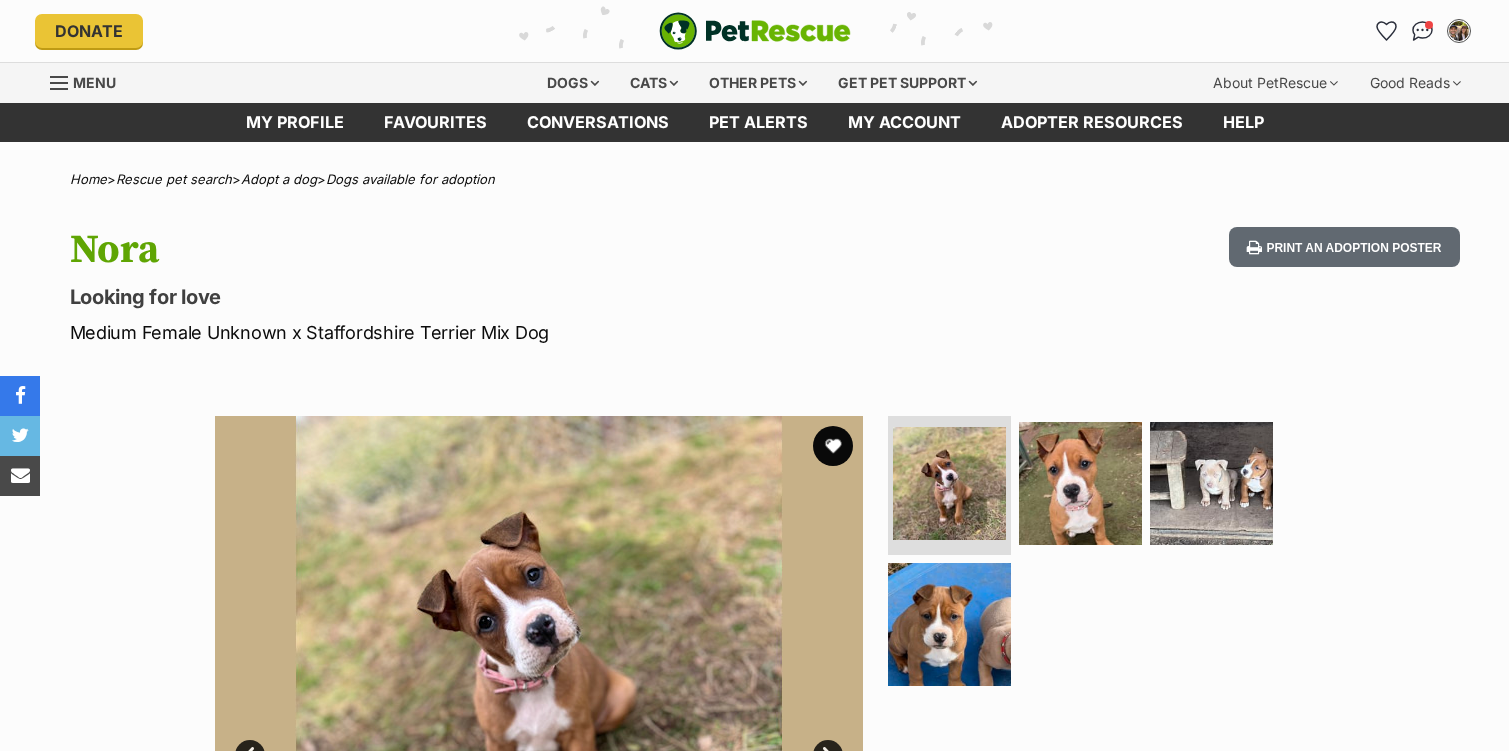 scroll, scrollTop: 0, scrollLeft: 0, axis: both 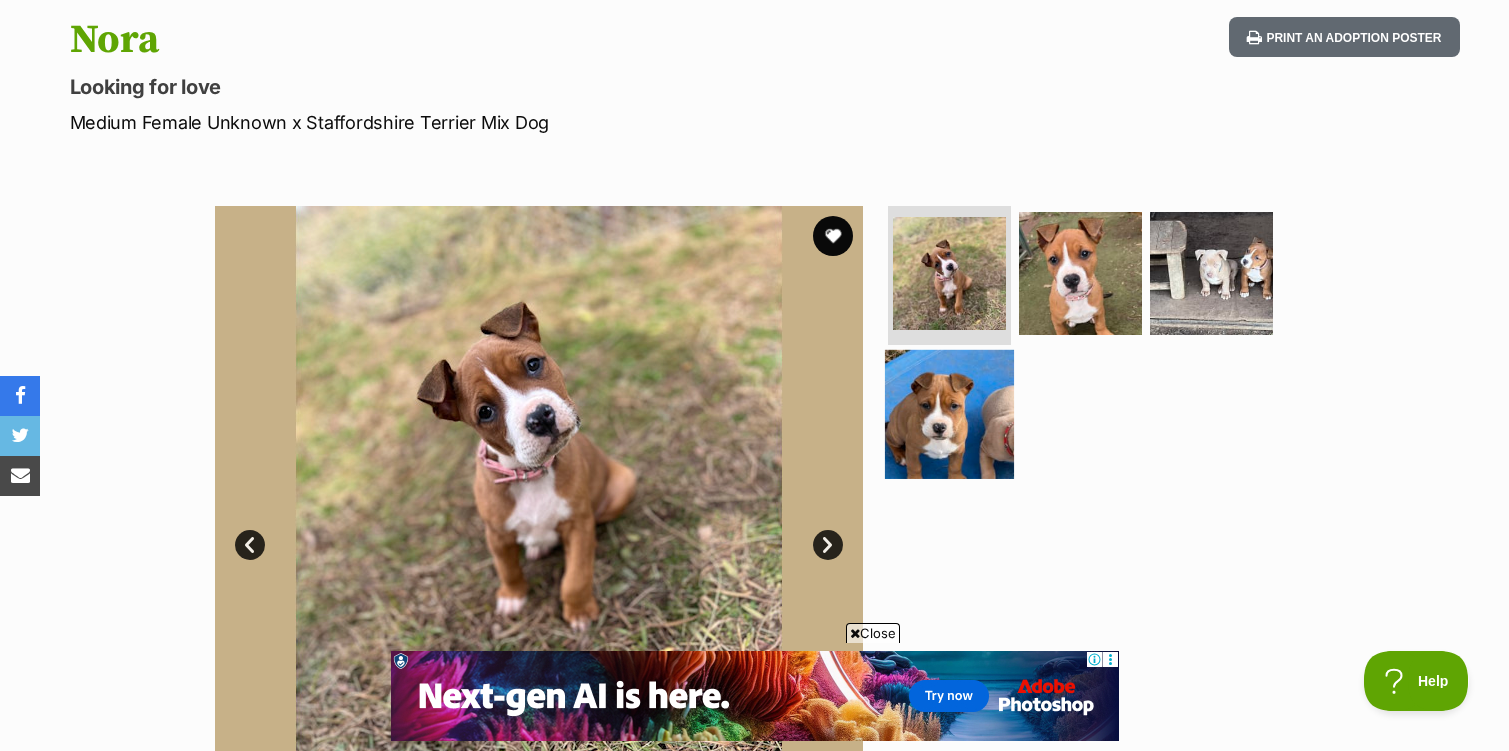 click at bounding box center (949, 414) 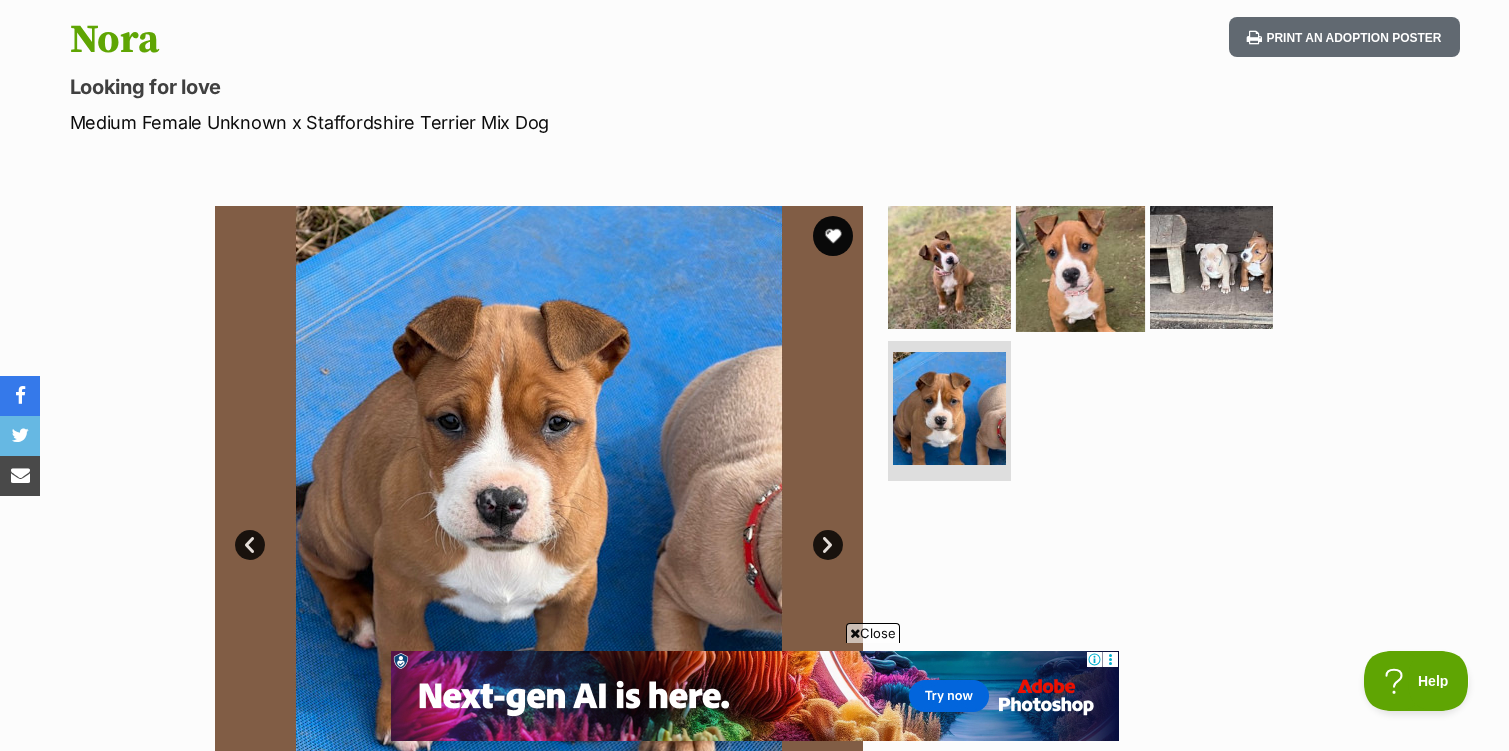 click at bounding box center (1080, 266) 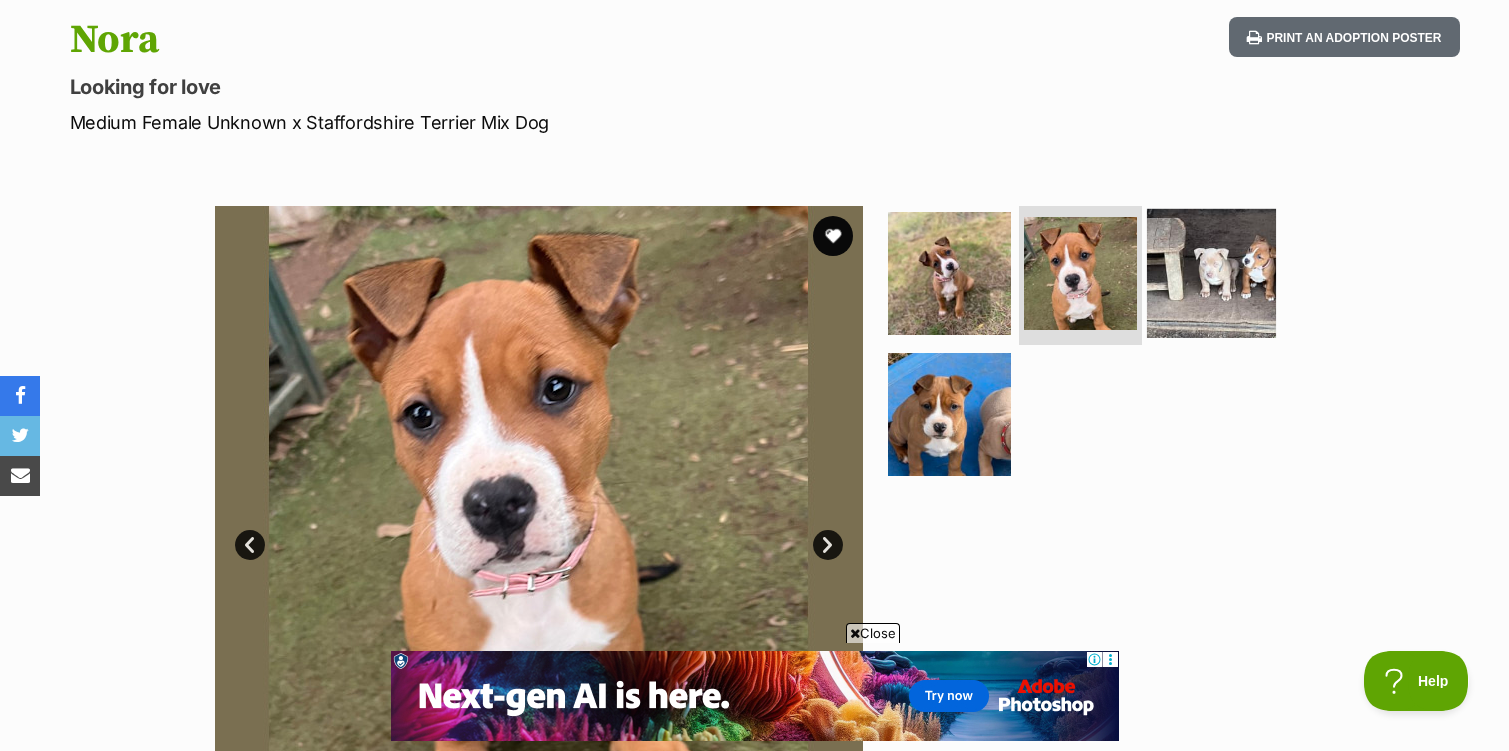 click at bounding box center [1211, 272] 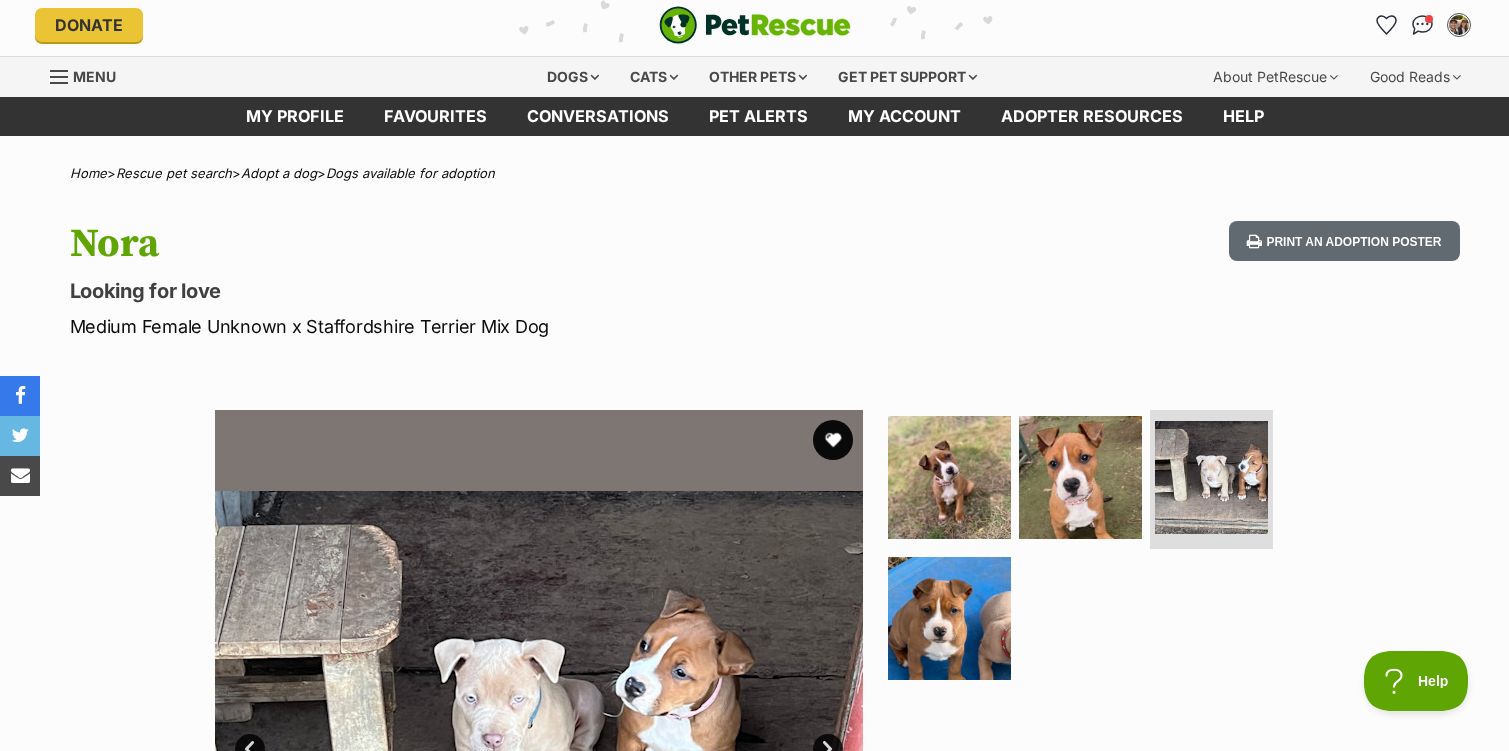 scroll, scrollTop: 0, scrollLeft: 0, axis: both 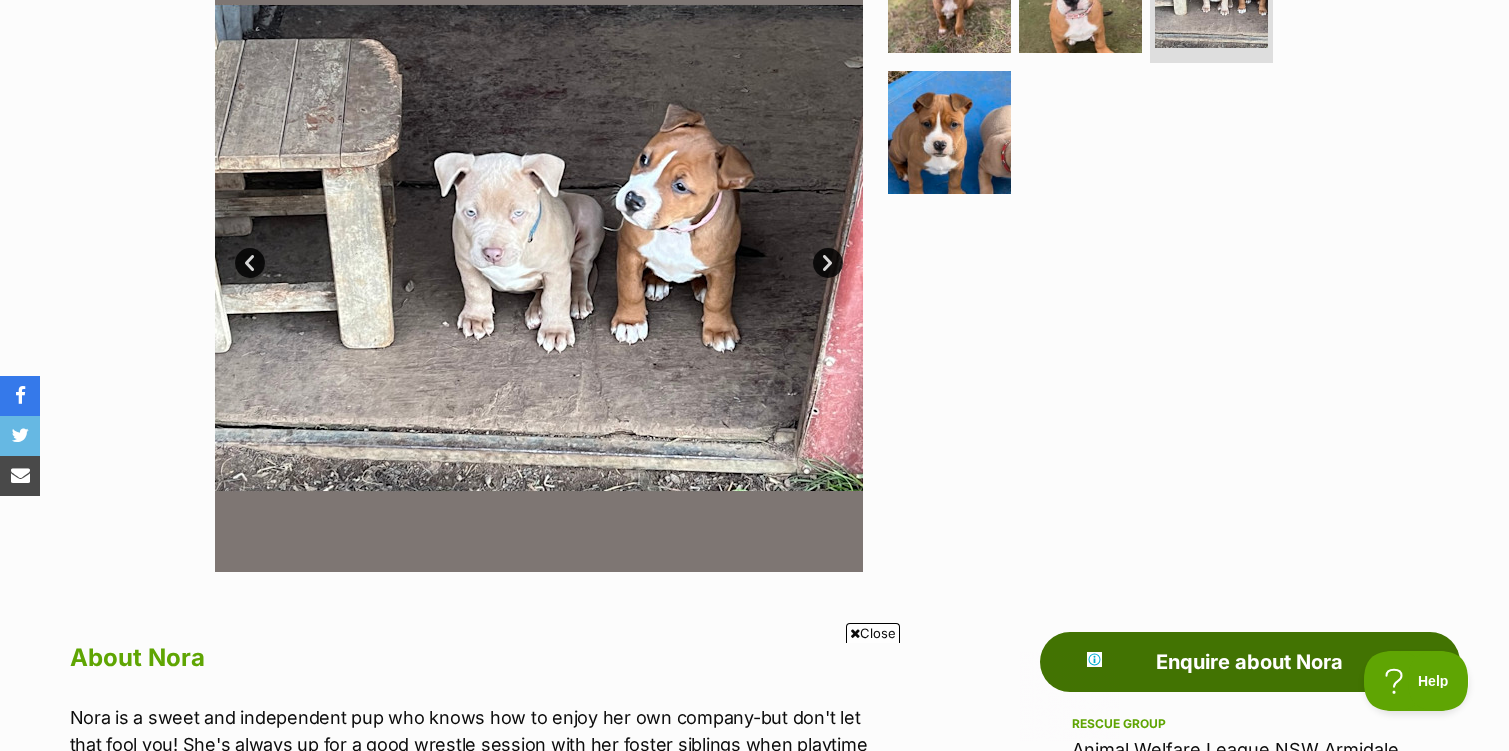 click on "Enquire about Nora" at bounding box center [1250, 662] 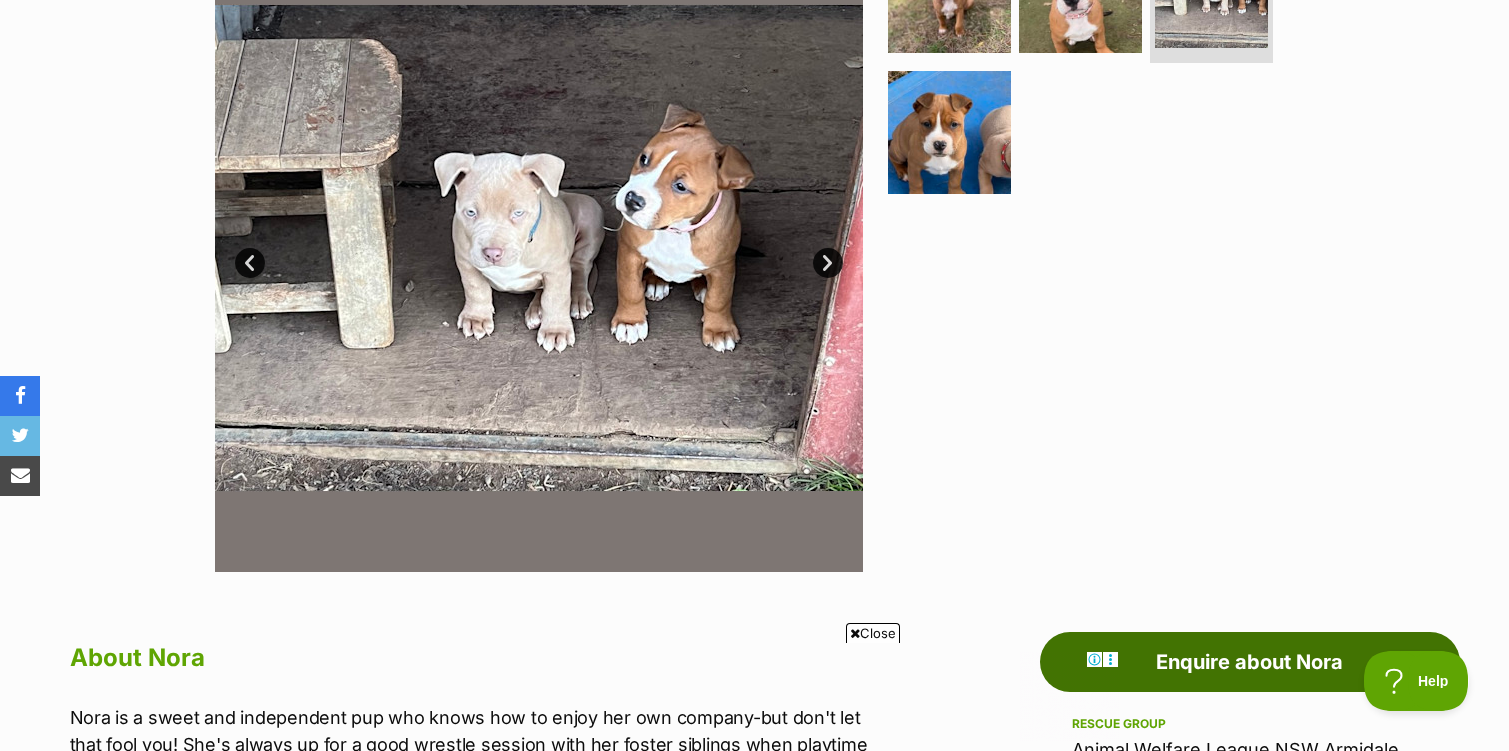 scroll, scrollTop: 0, scrollLeft: 0, axis: both 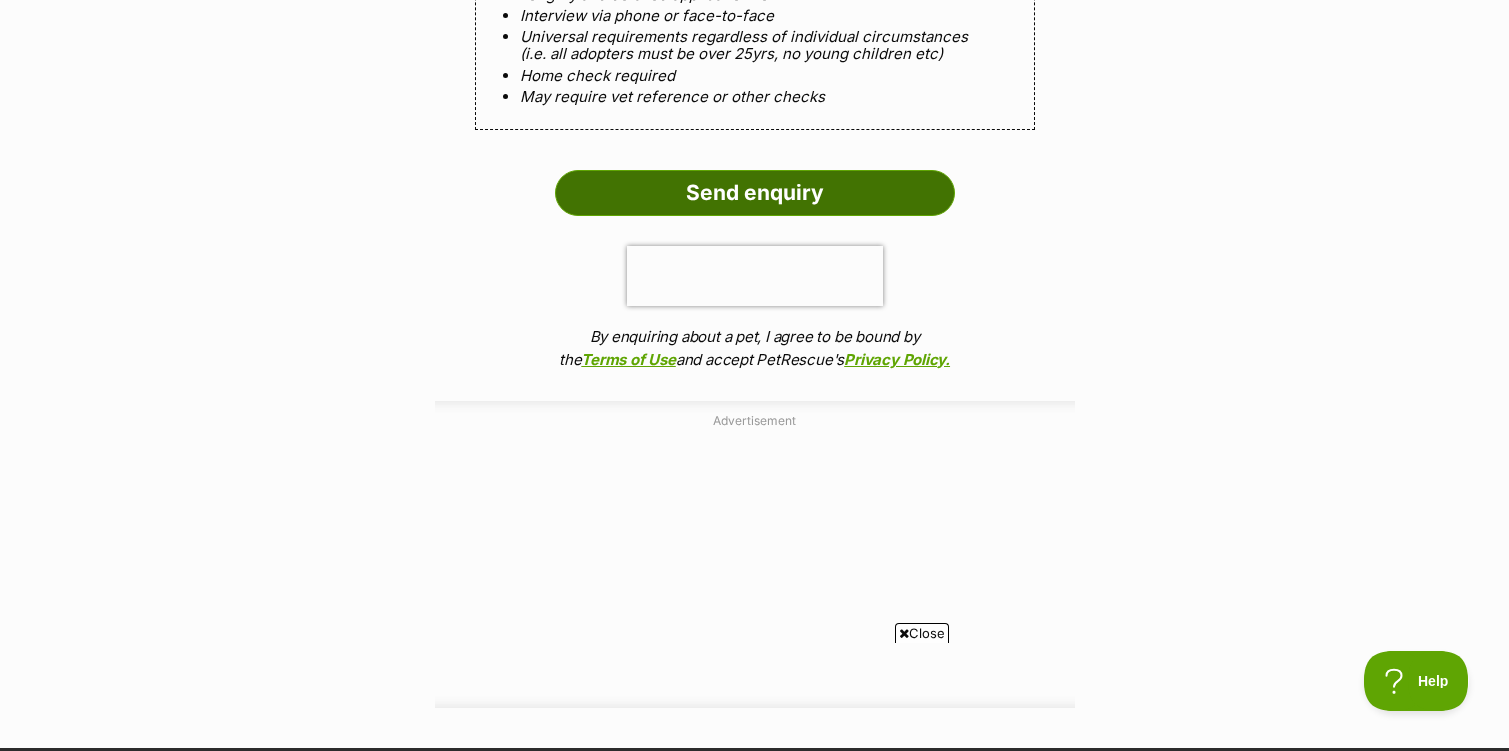 click on "Send enquiry" at bounding box center (755, 193) 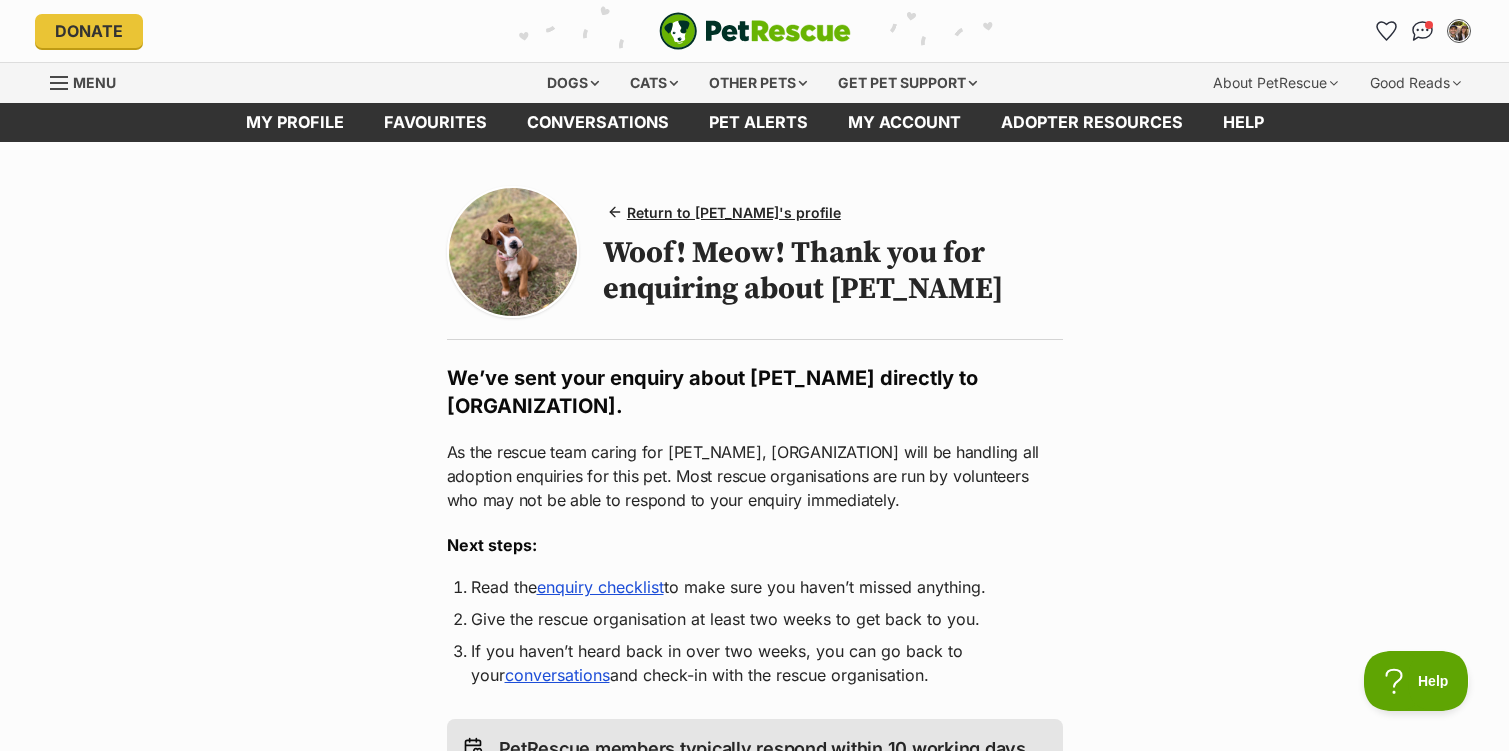 scroll, scrollTop: 0, scrollLeft: 0, axis: both 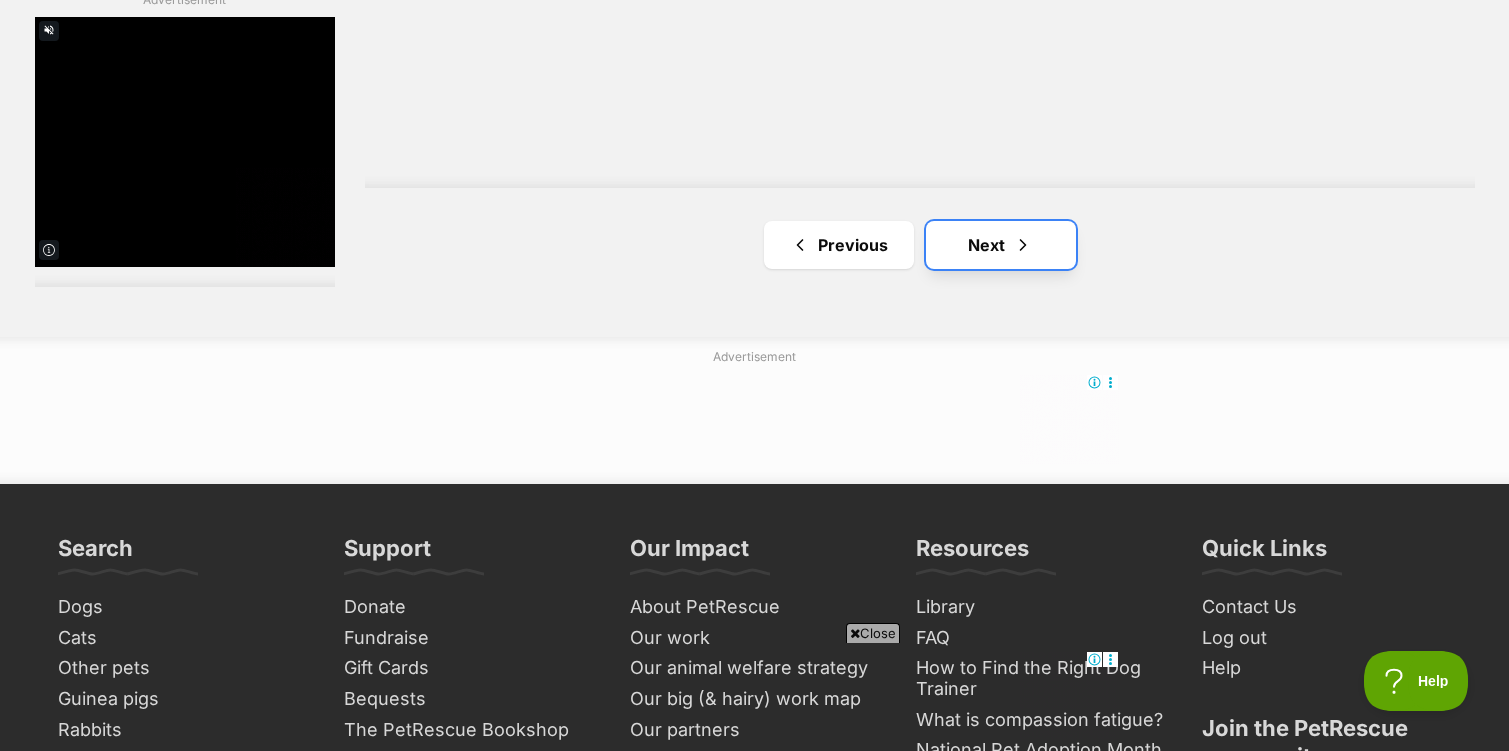 click on "Next" at bounding box center [1001, 245] 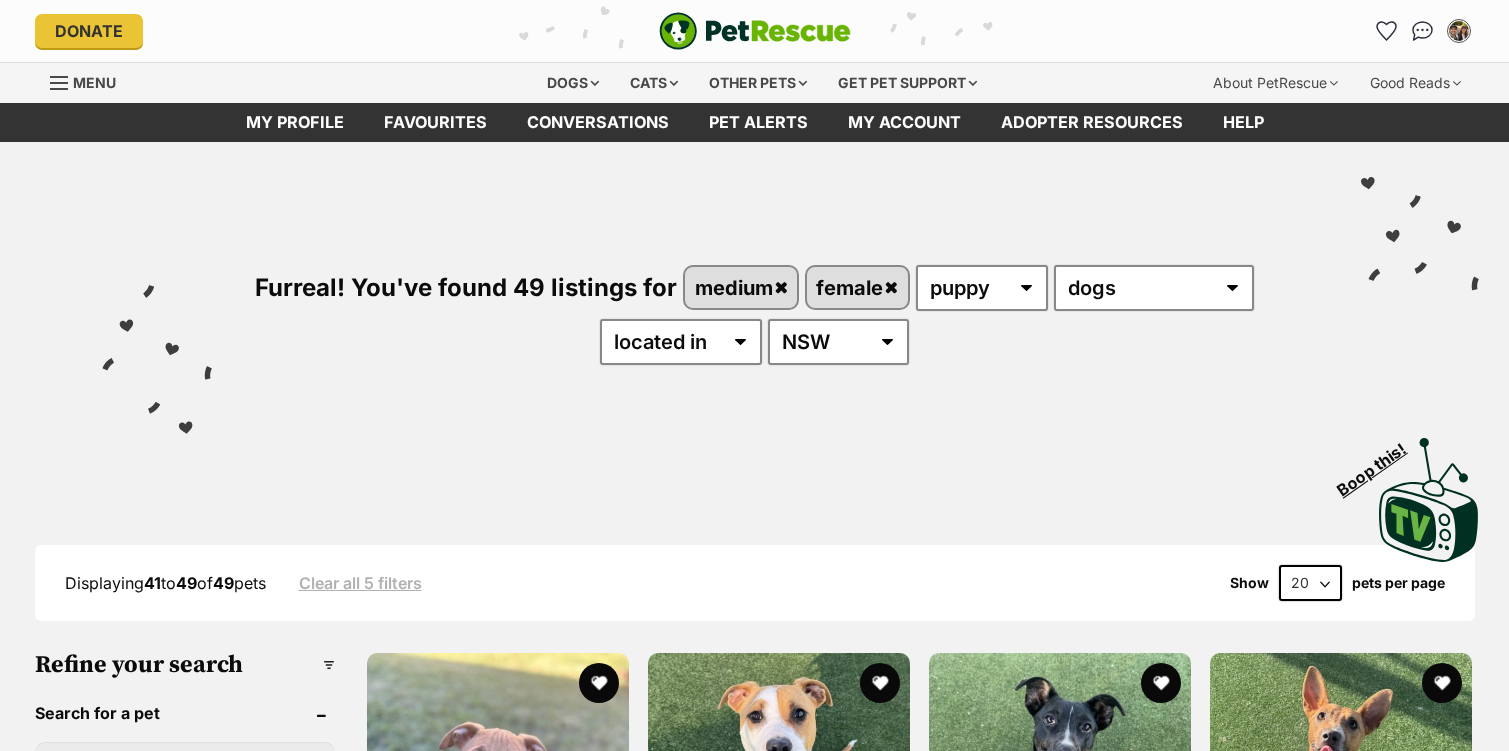 scroll, scrollTop: 0, scrollLeft: 0, axis: both 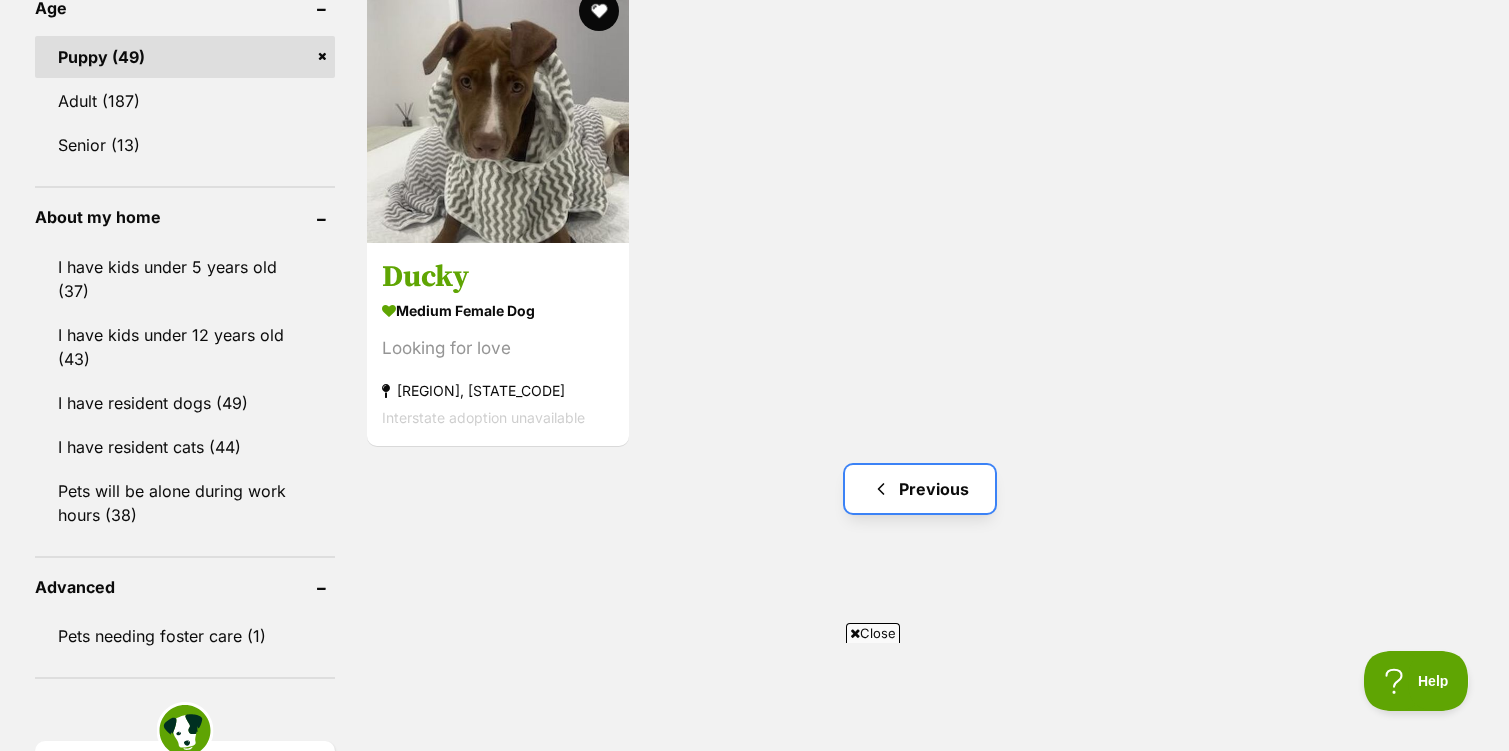 click on "Previous" at bounding box center [920, 489] 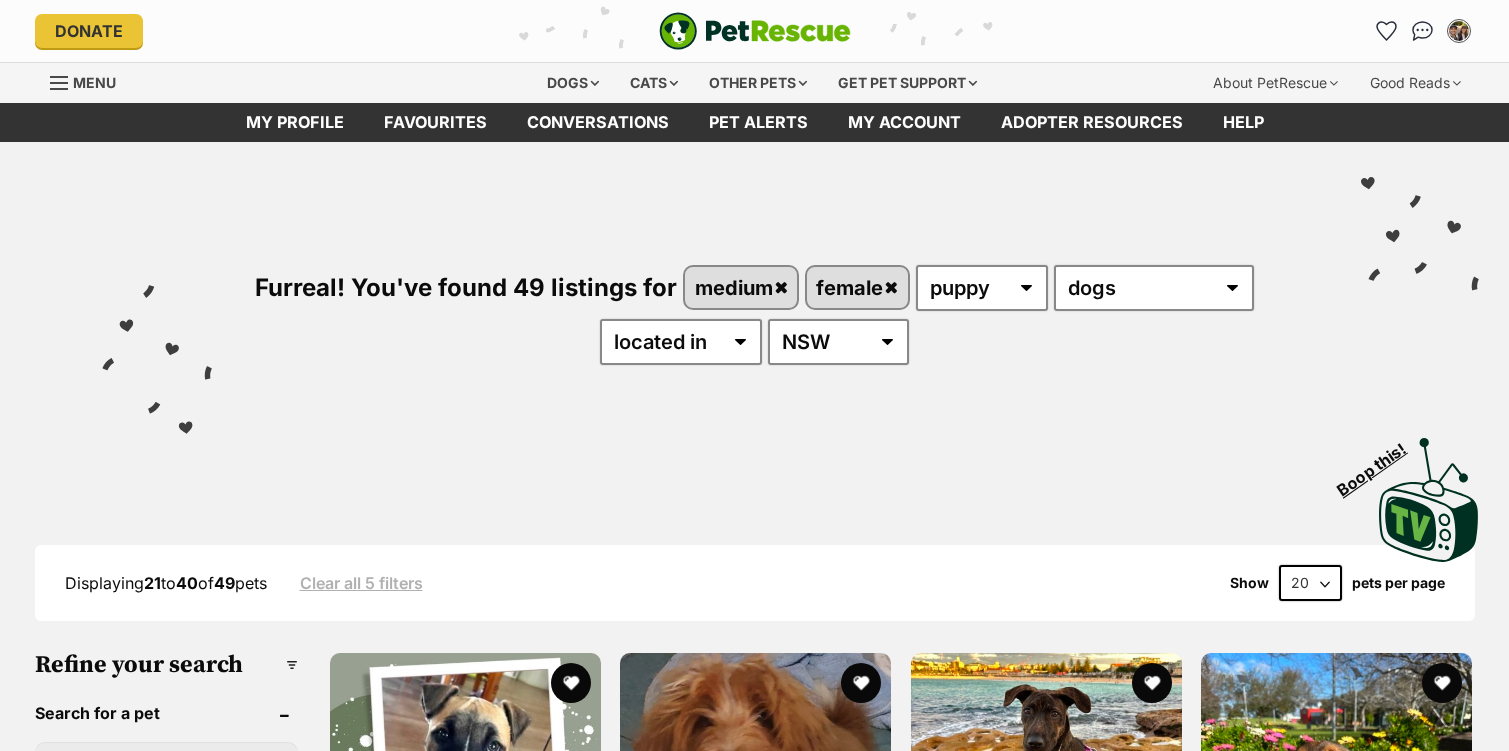 scroll, scrollTop: 0, scrollLeft: 0, axis: both 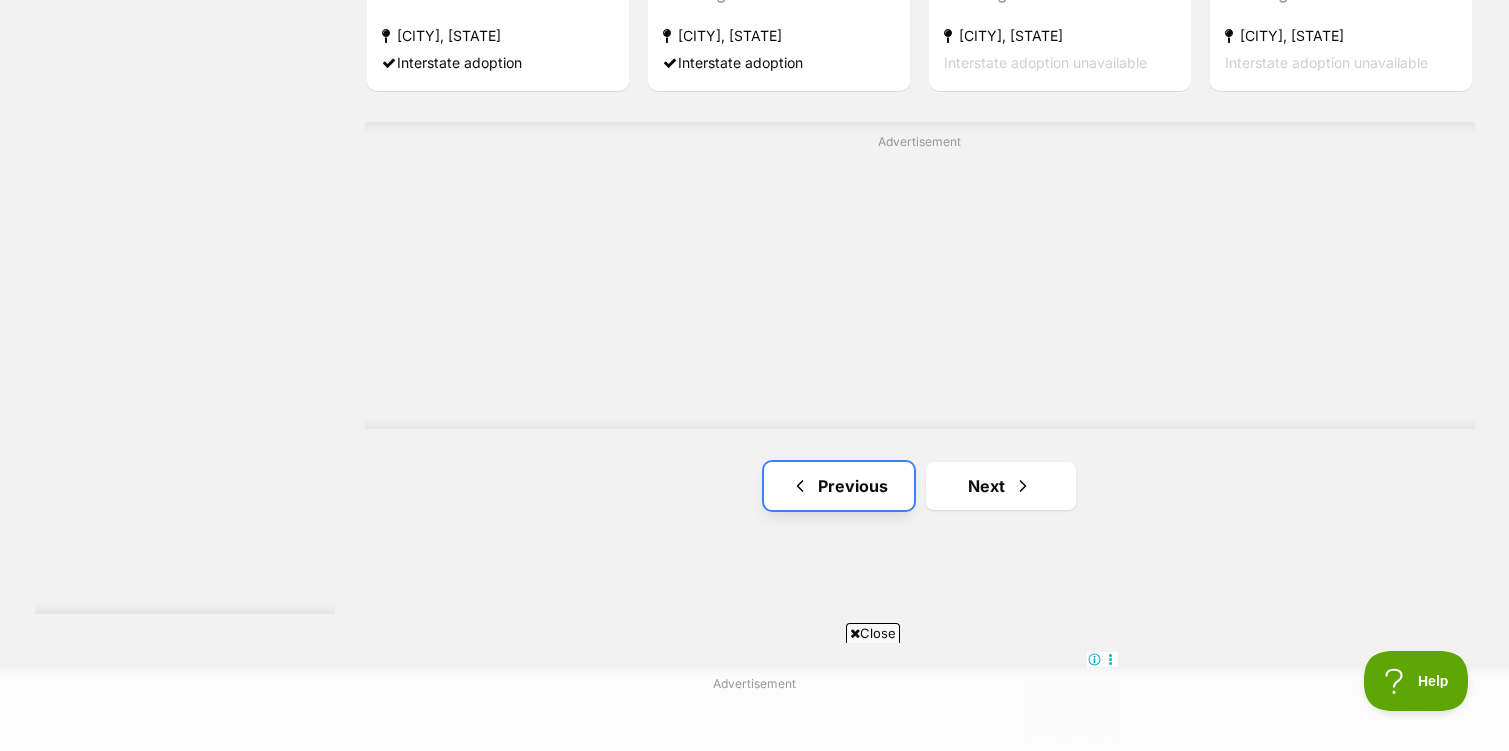 click on "Previous" at bounding box center [839, 486] 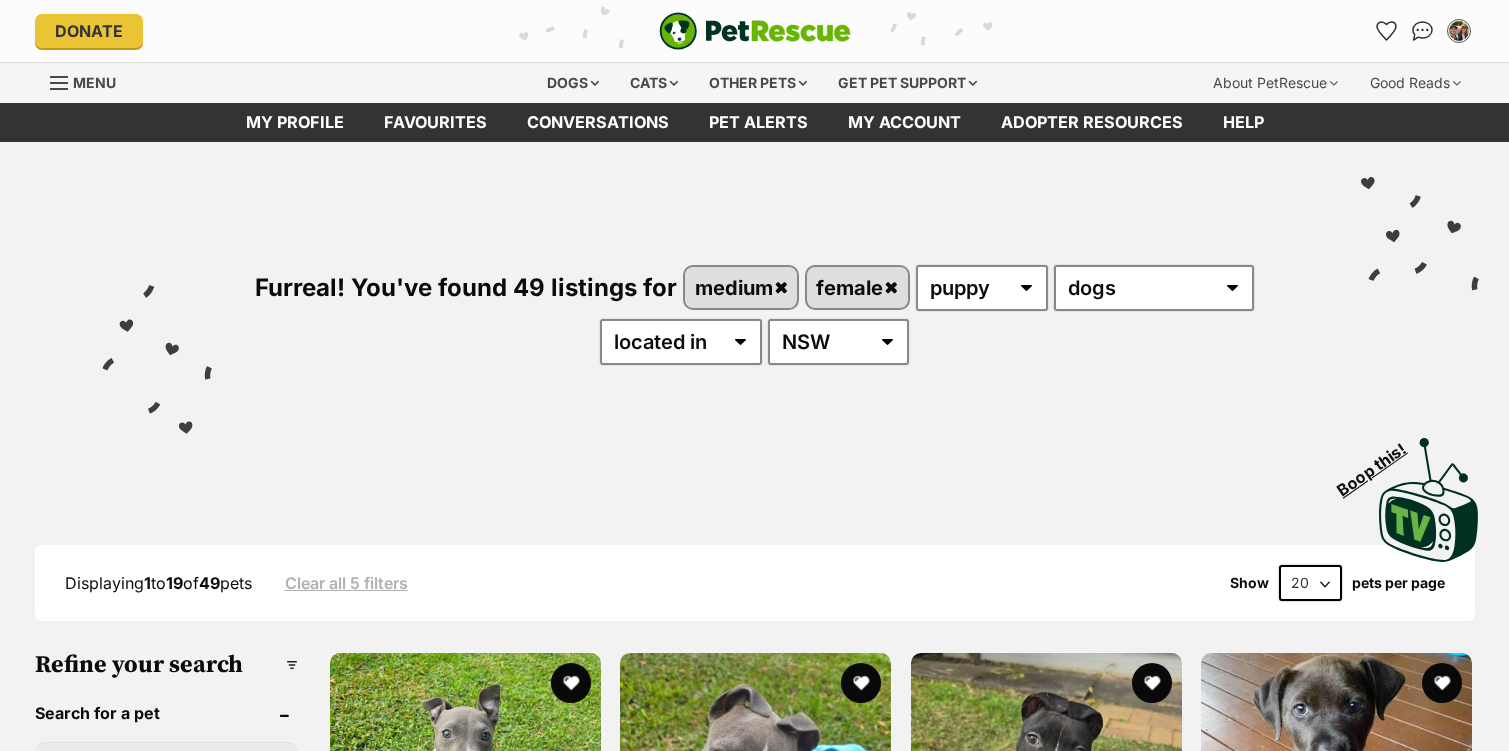 scroll, scrollTop: 0, scrollLeft: 0, axis: both 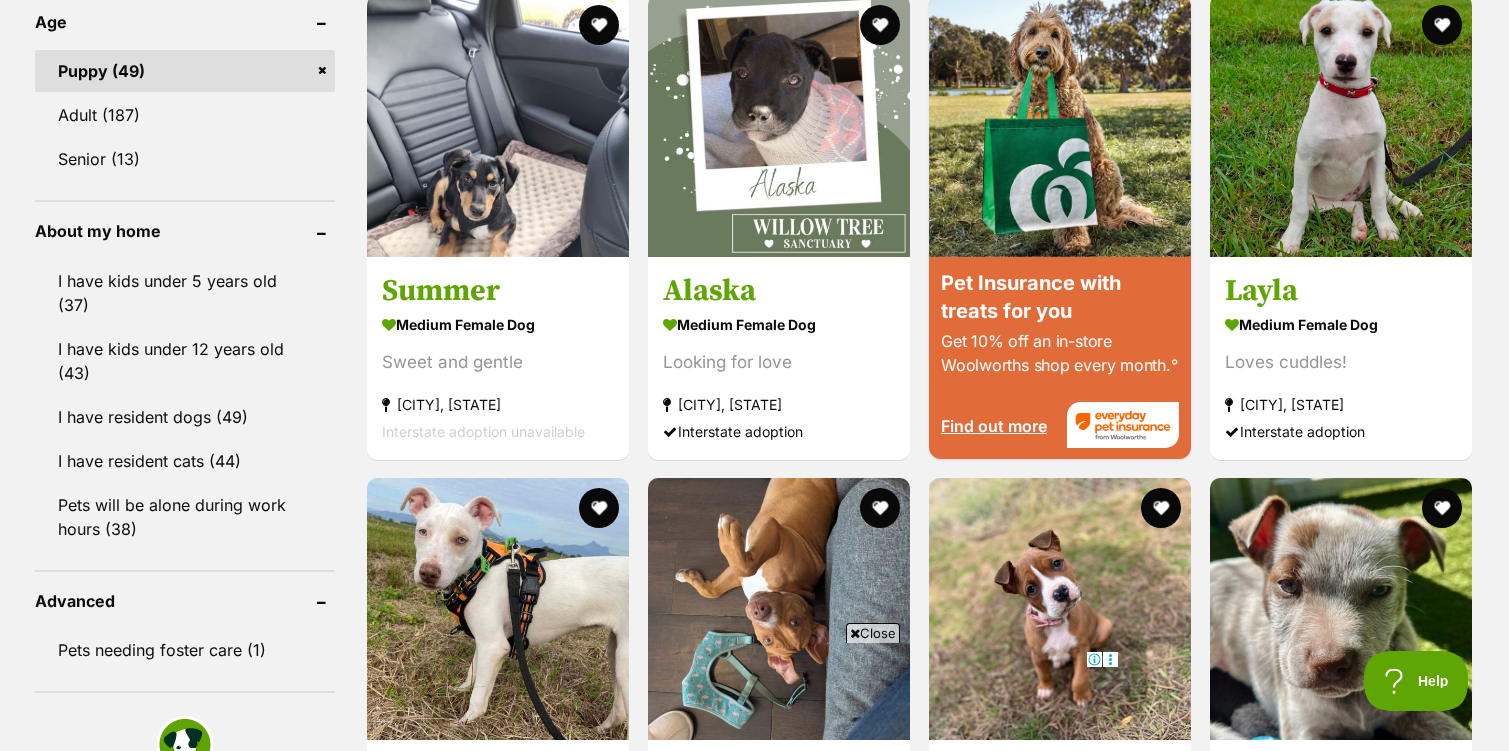 click on "Puppy (49)" at bounding box center [185, 71] 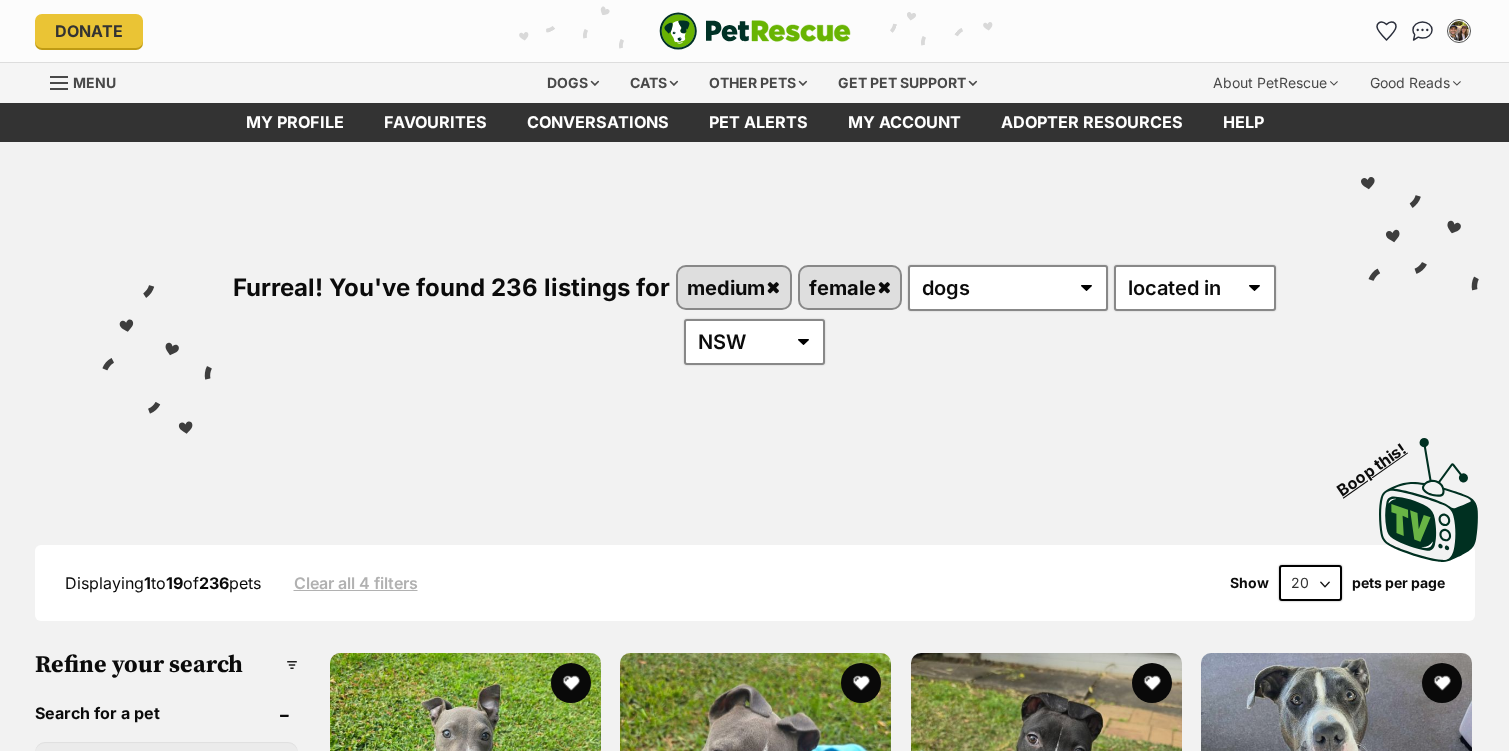 scroll, scrollTop: 0, scrollLeft: 0, axis: both 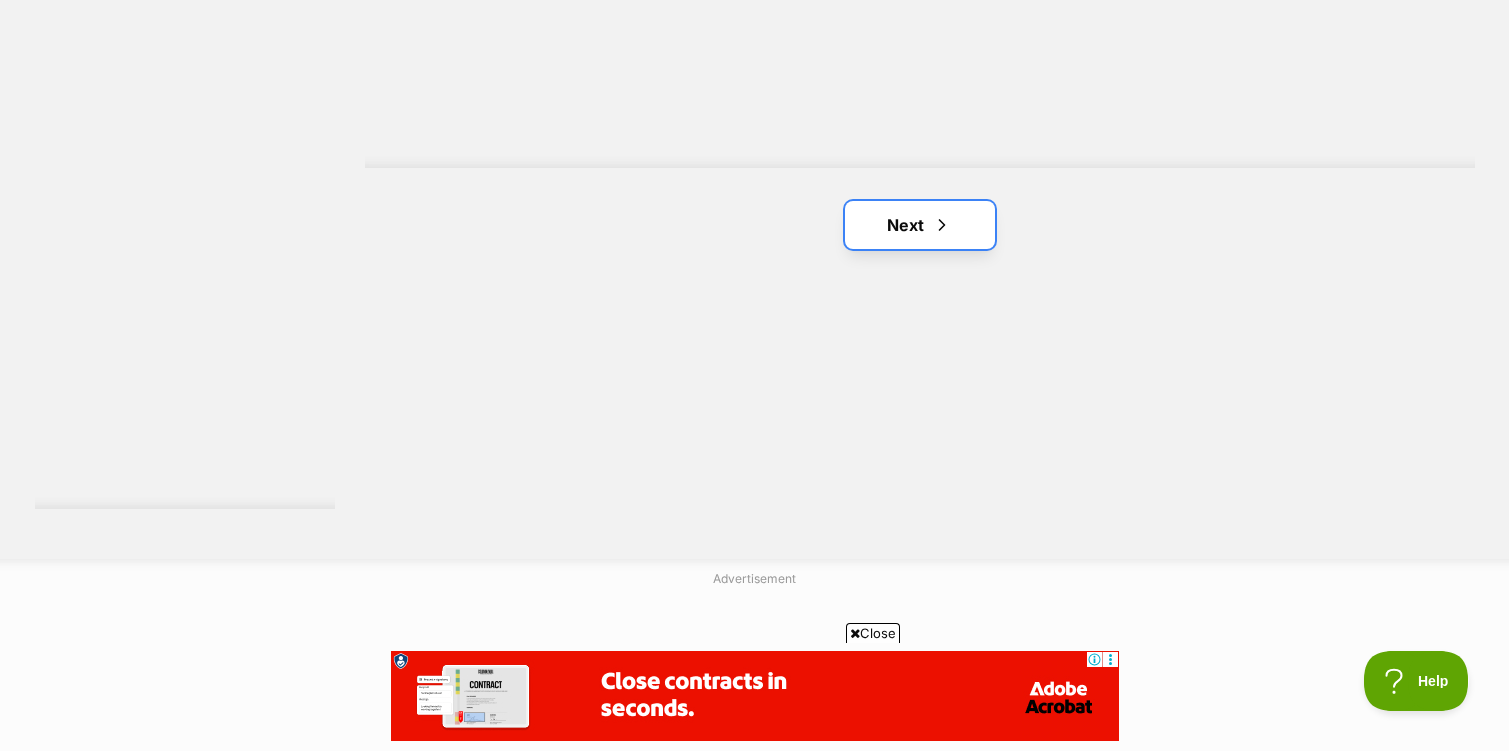 click on "Next" at bounding box center (920, 225) 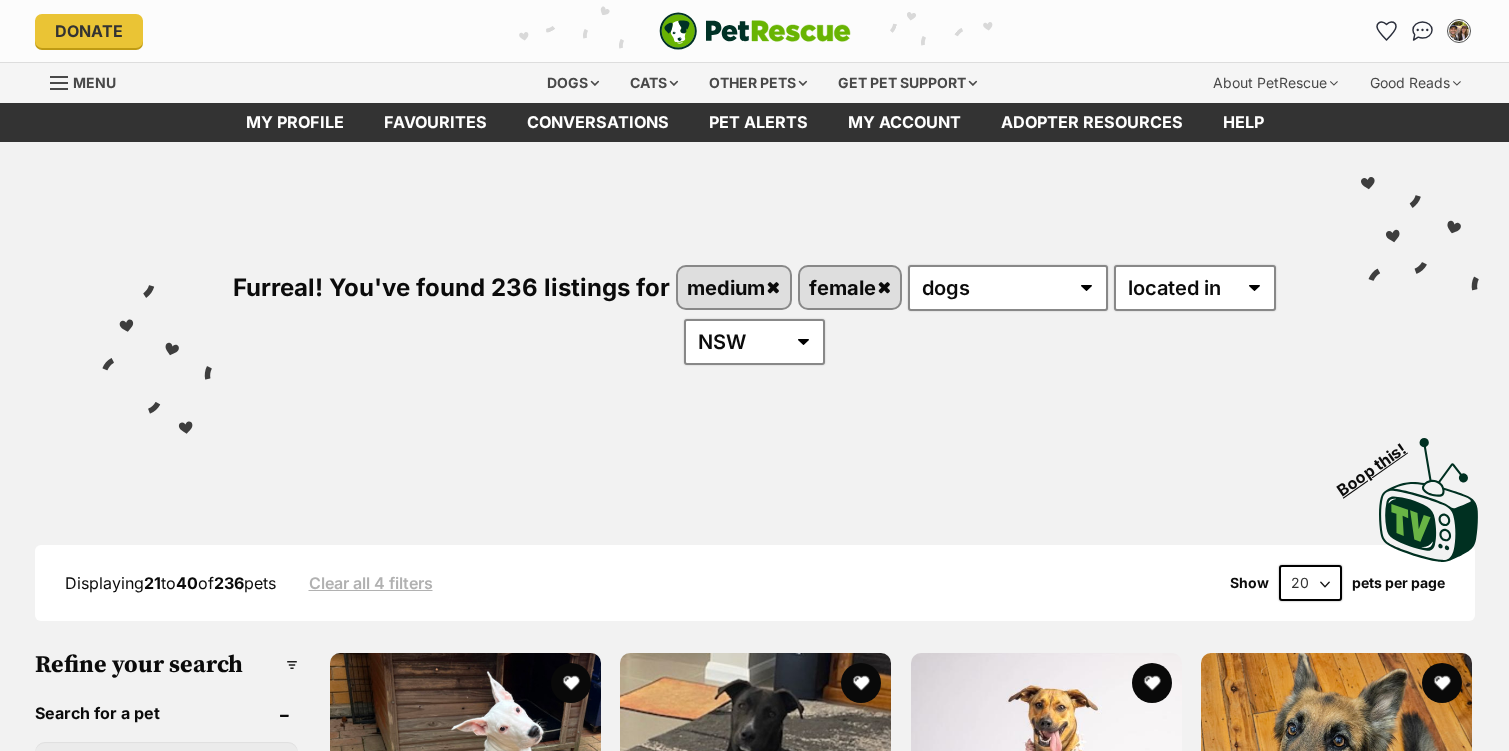 scroll, scrollTop: 0, scrollLeft: 0, axis: both 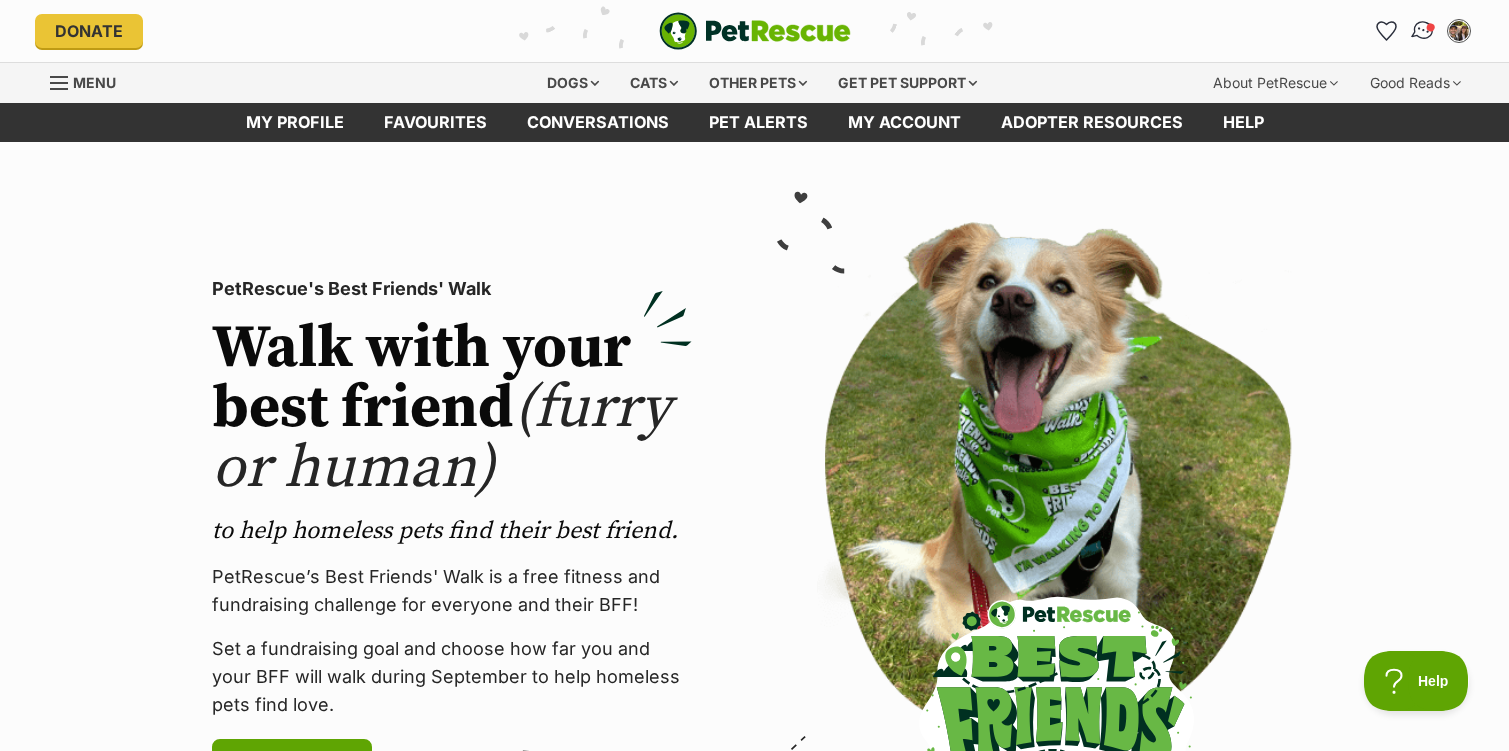 click at bounding box center (1422, 30) 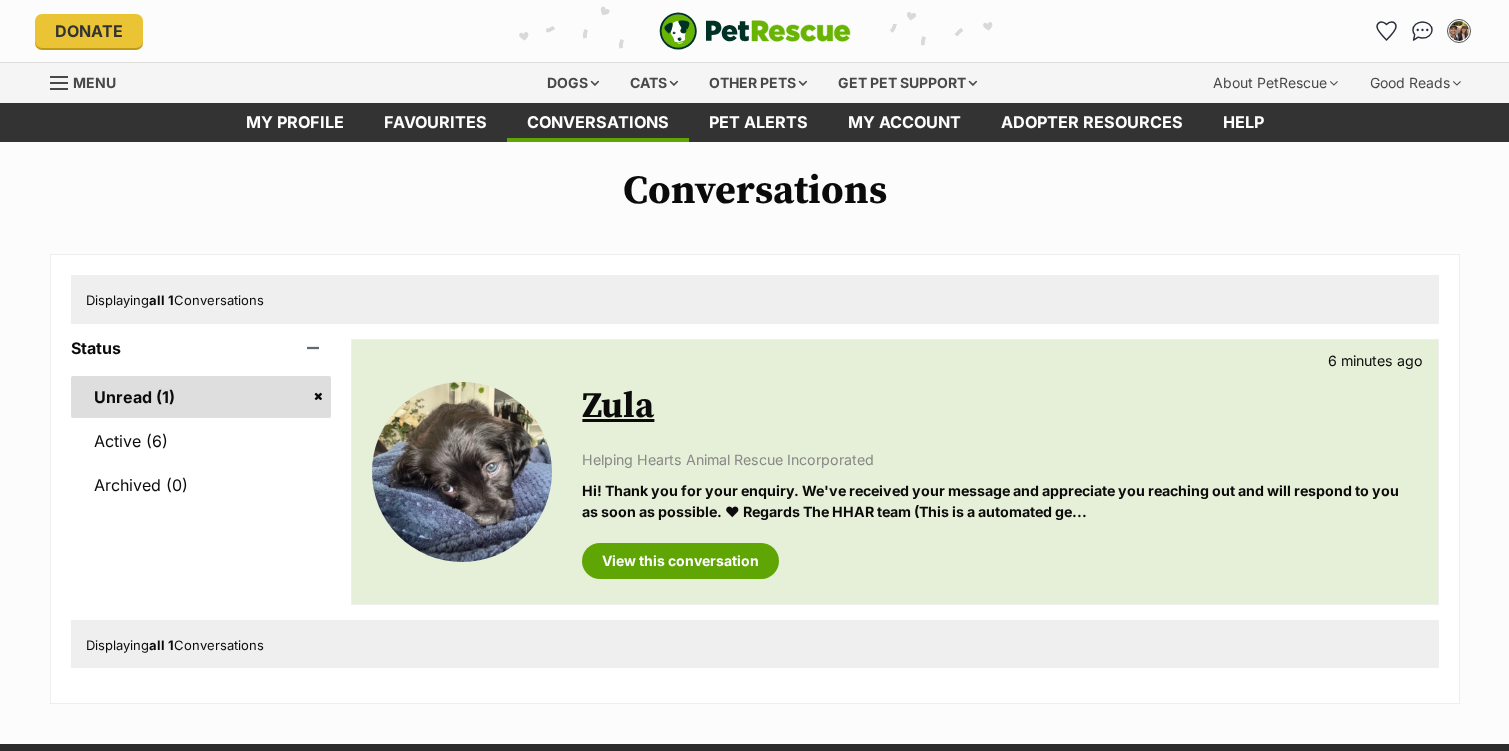 scroll, scrollTop: 0, scrollLeft: 0, axis: both 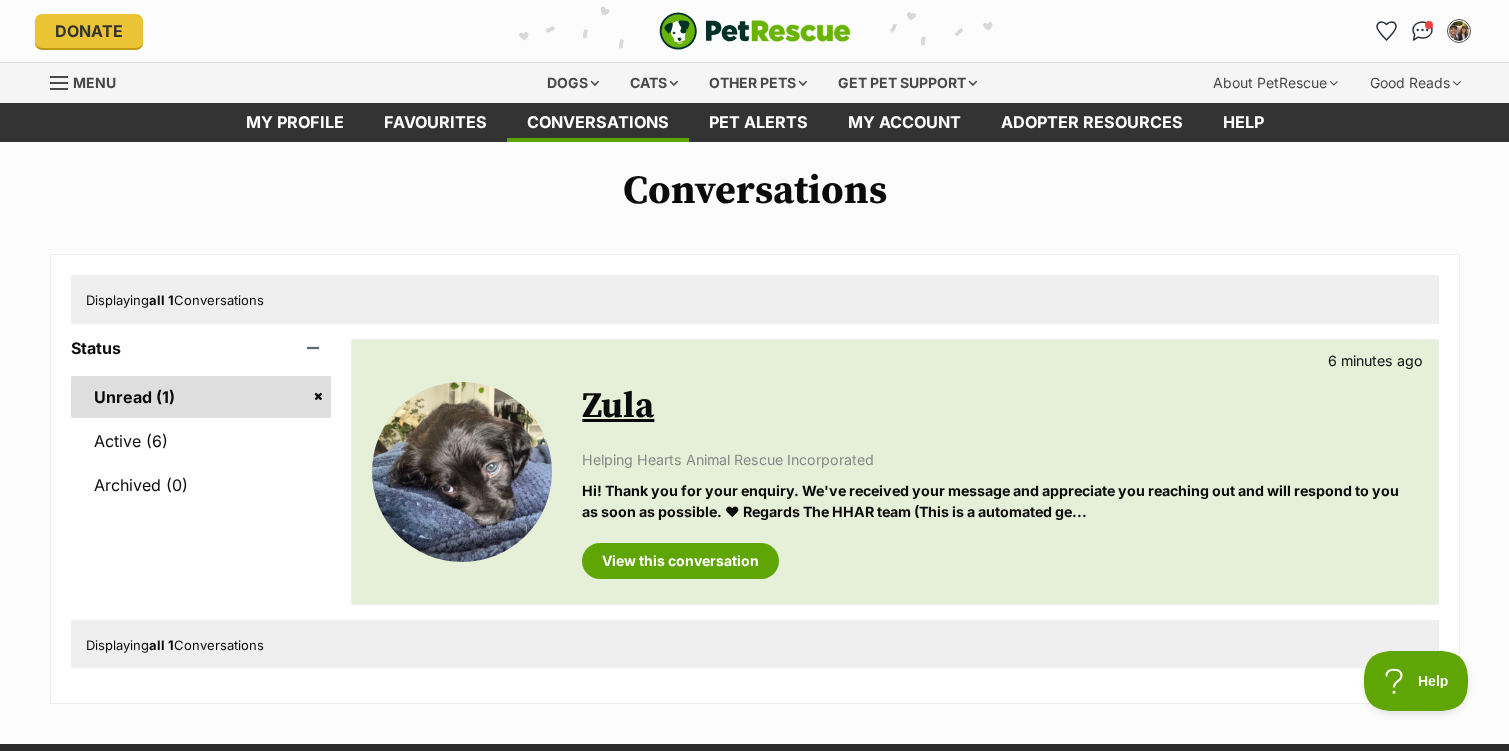 click on "Zula" at bounding box center (618, 406) 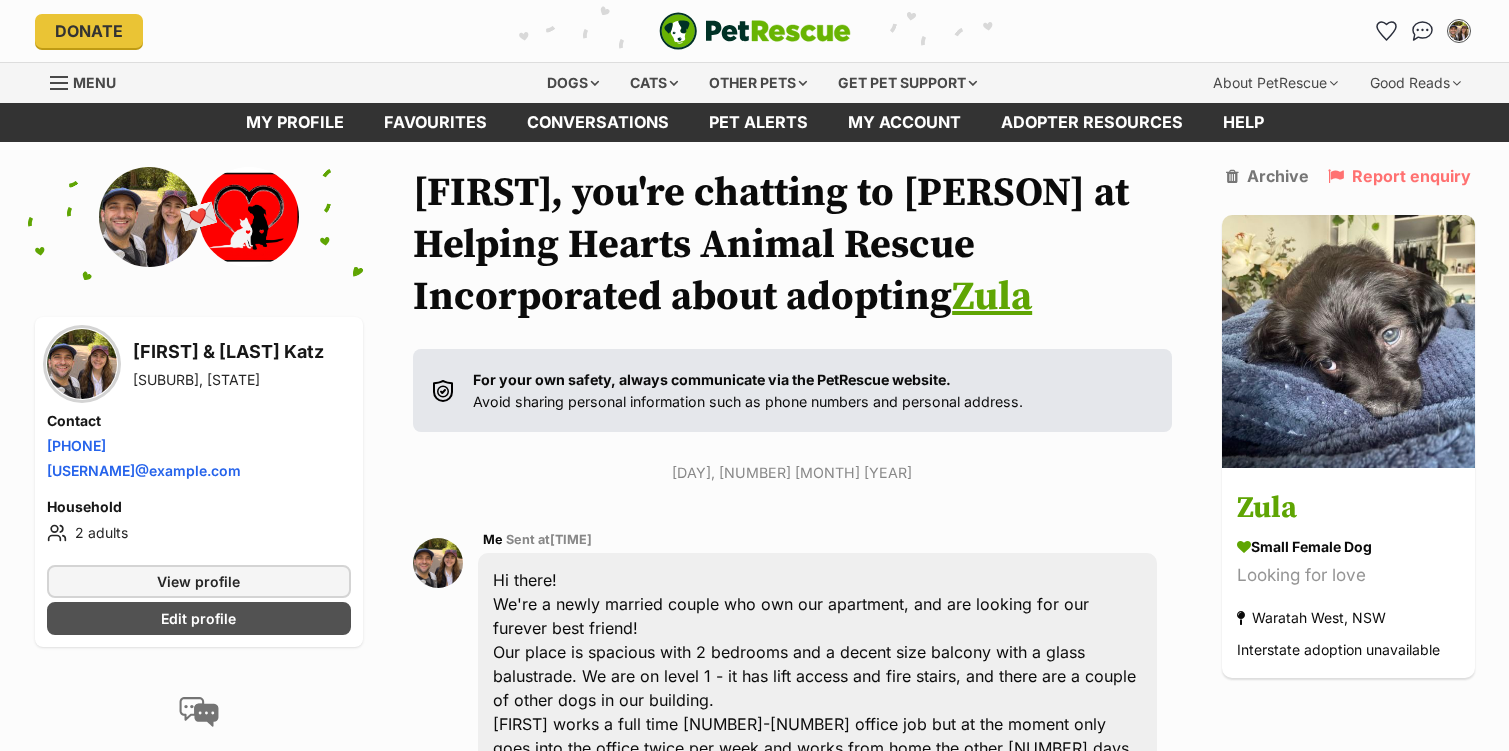 scroll, scrollTop: 30, scrollLeft: 0, axis: vertical 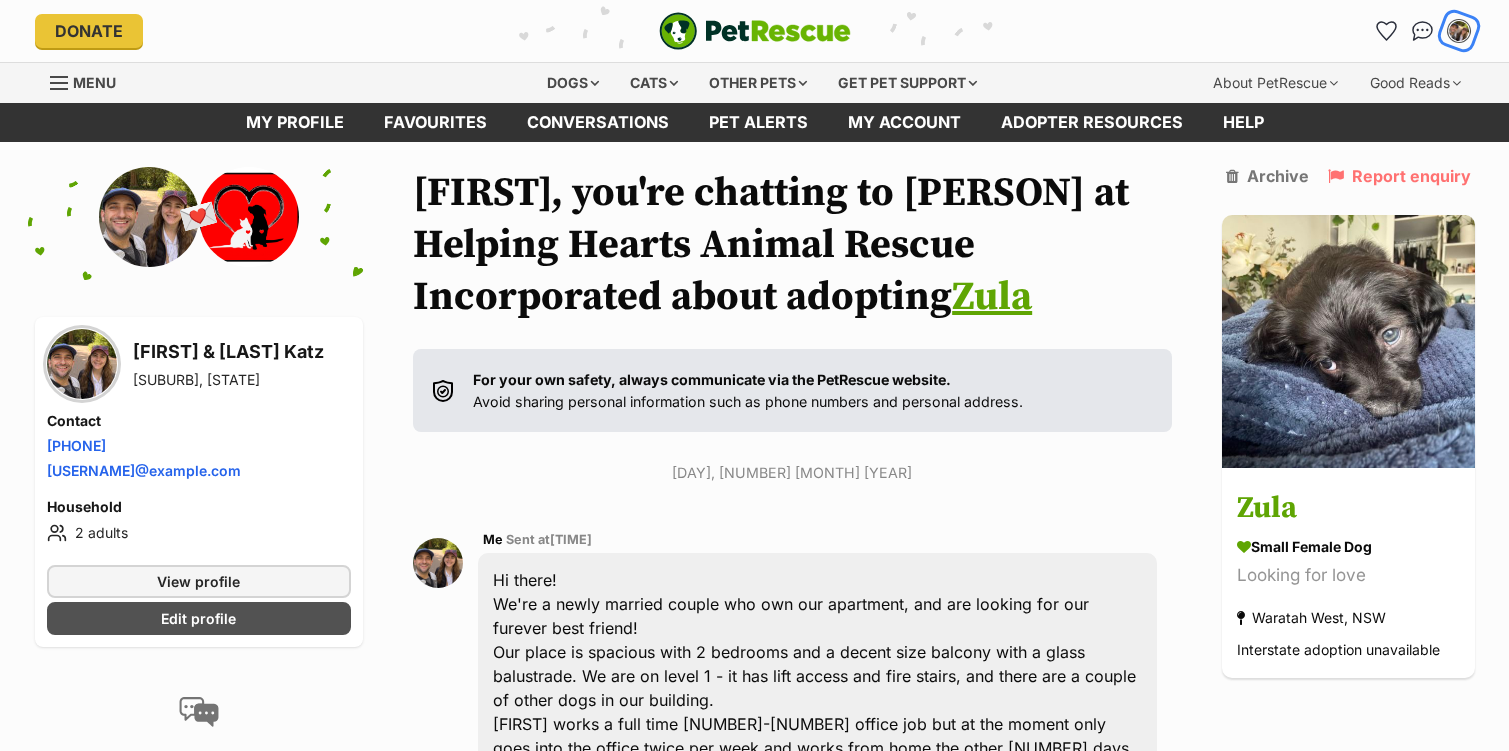 click at bounding box center [1459, 31] 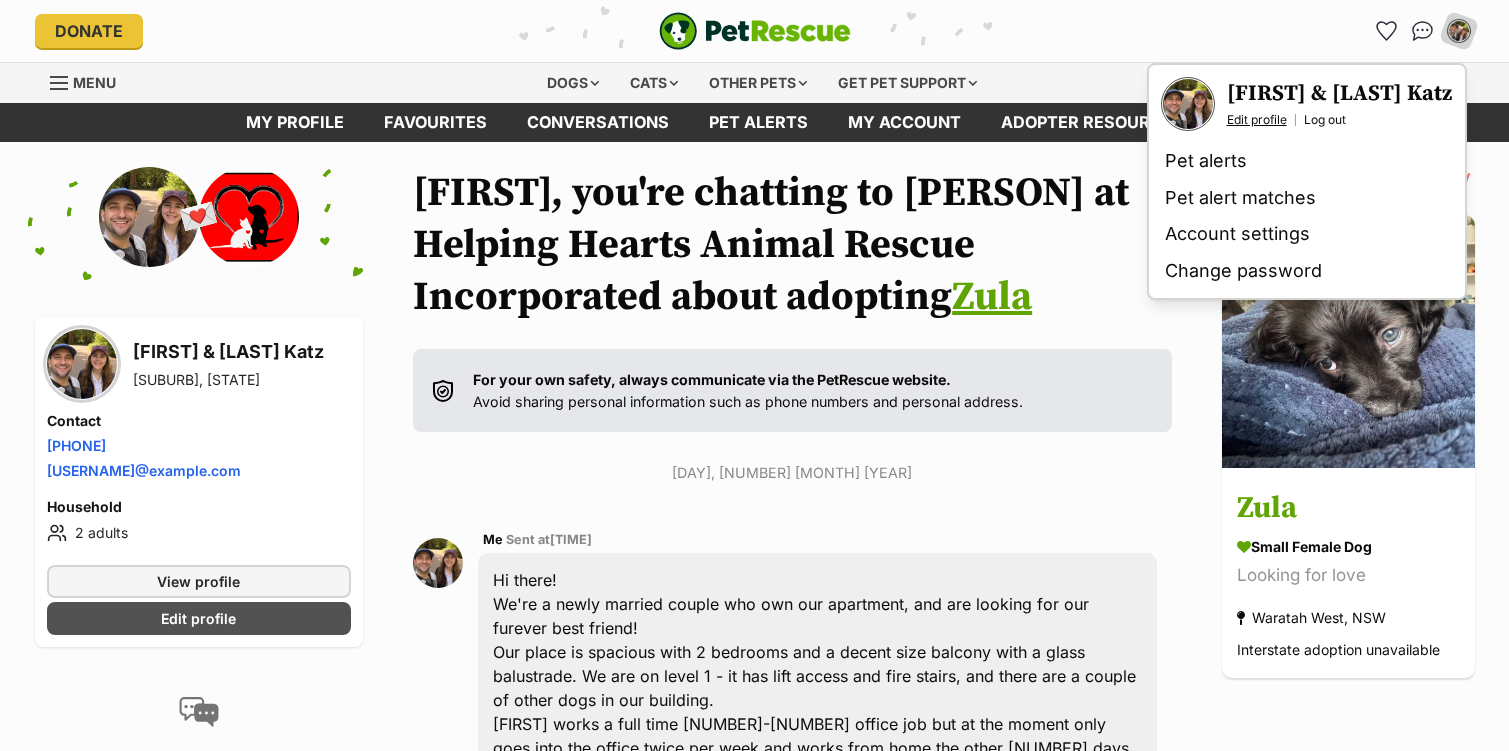 click on "Edit profile" at bounding box center [1257, 120] 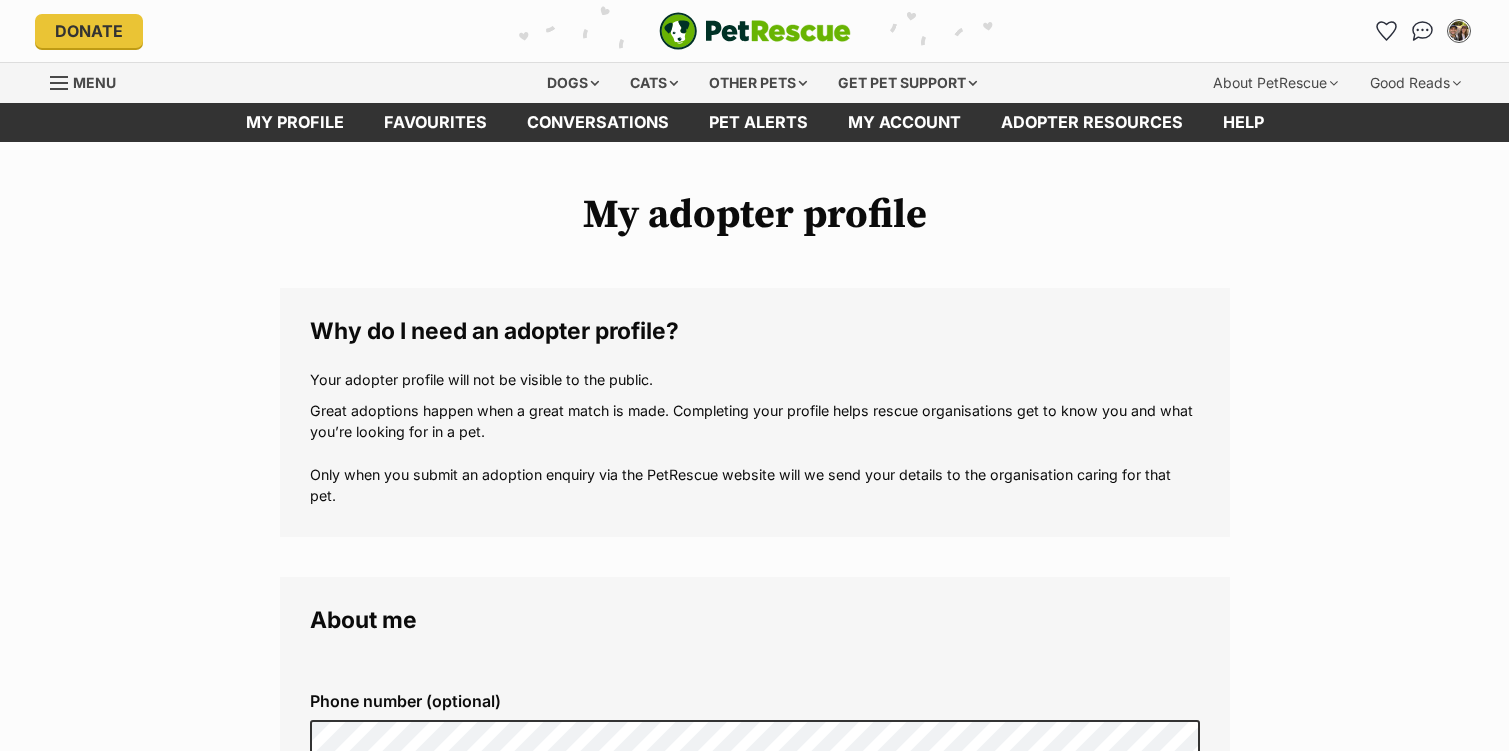 scroll, scrollTop: 0, scrollLeft: 0, axis: both 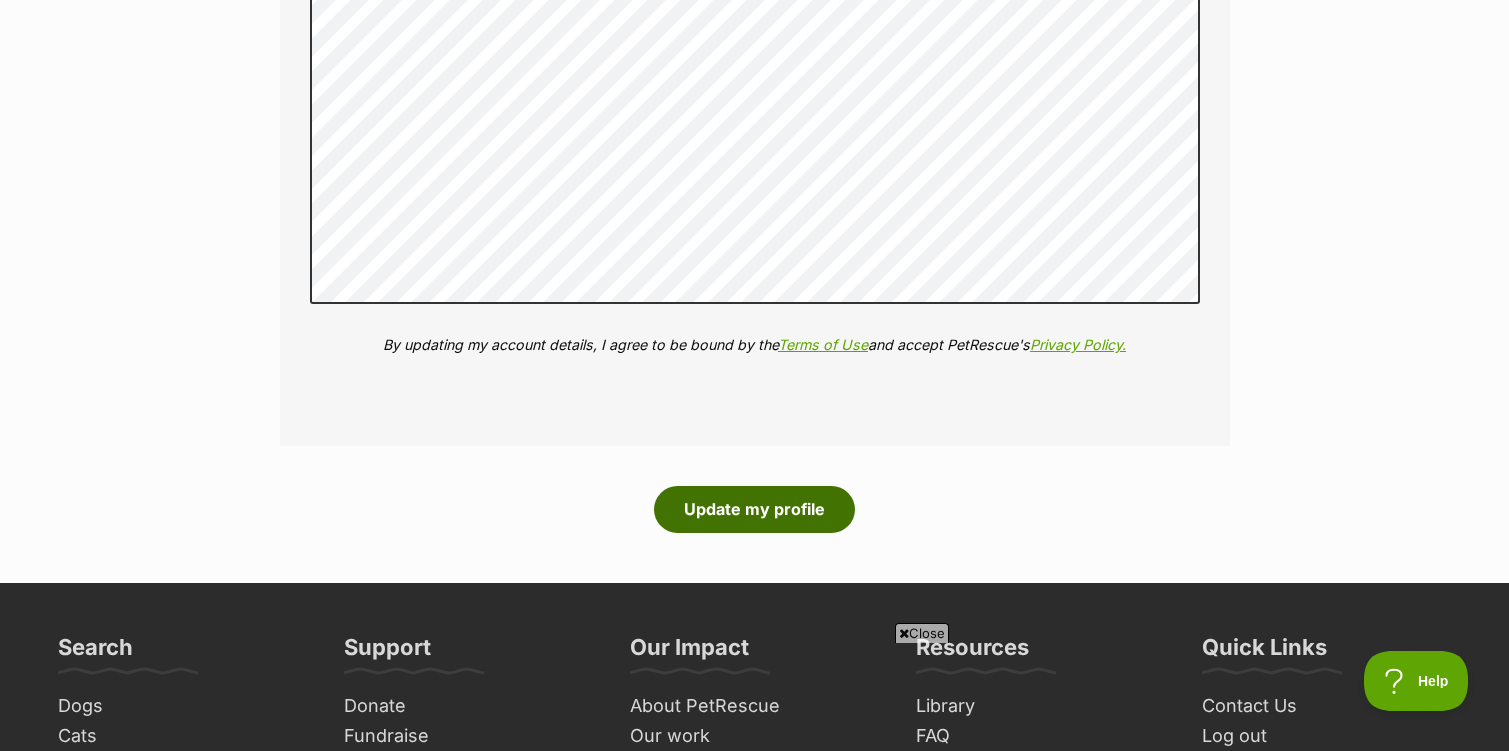 click on "Update my profile" at bounding box center [754, 509] 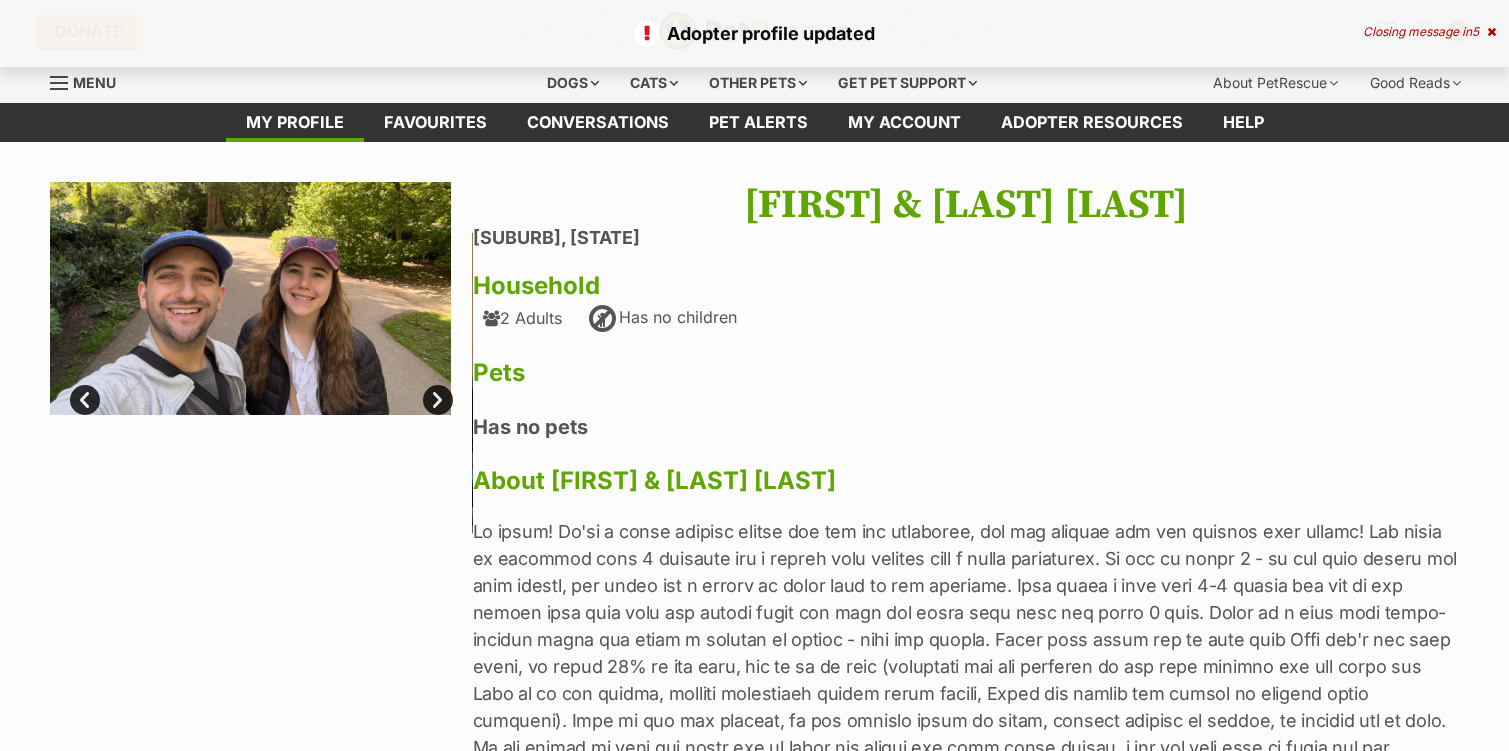 scroll, scrollTop: 0, scrollLeft: 0, axis: both 